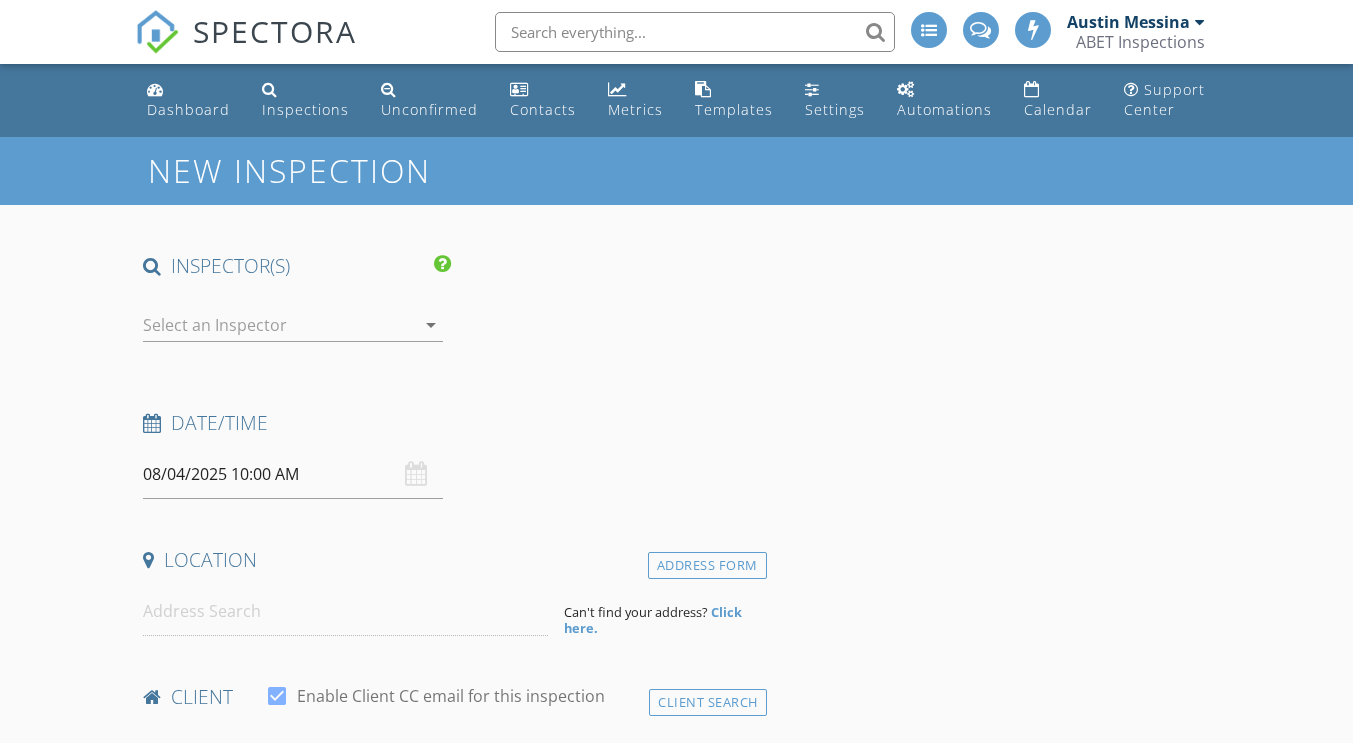 scroll, scrollTop: 0, scrollLeft: 0, axis: both 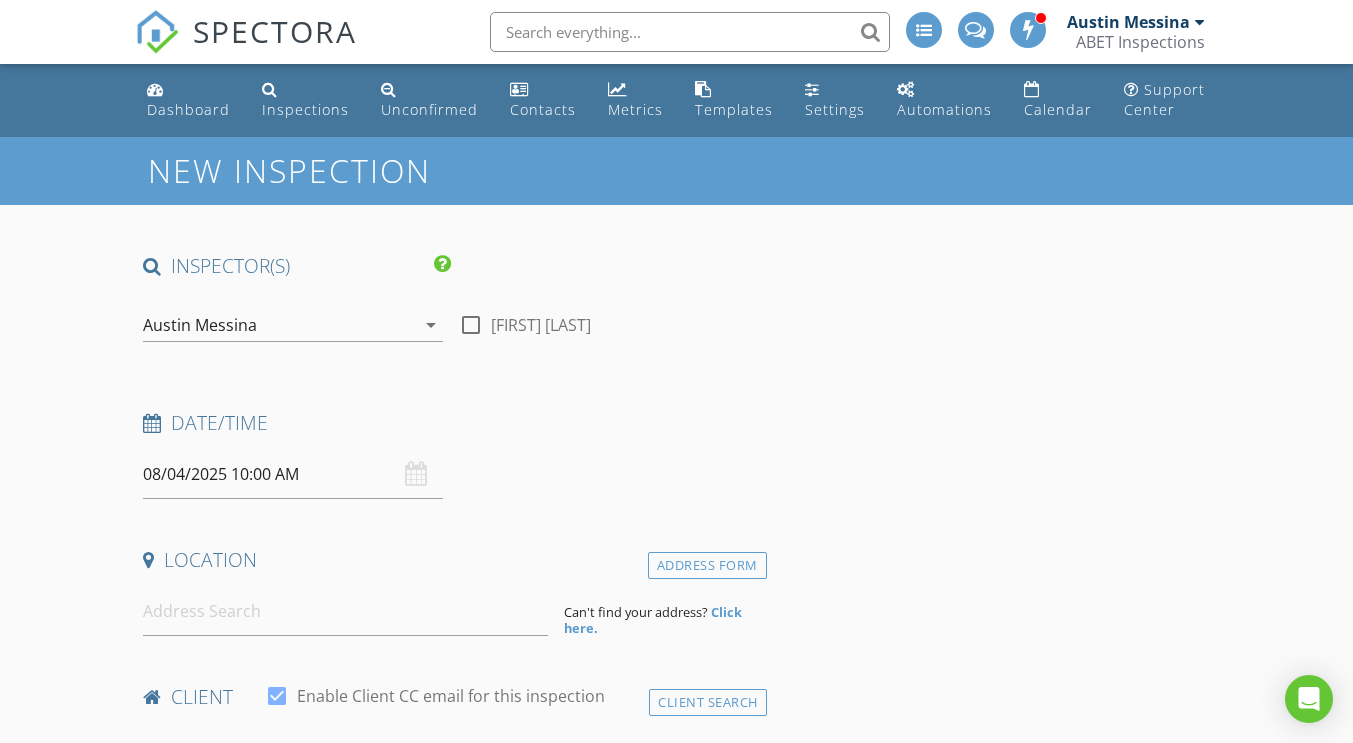 click on "Austin Messina" at bounding box center [279, 325] 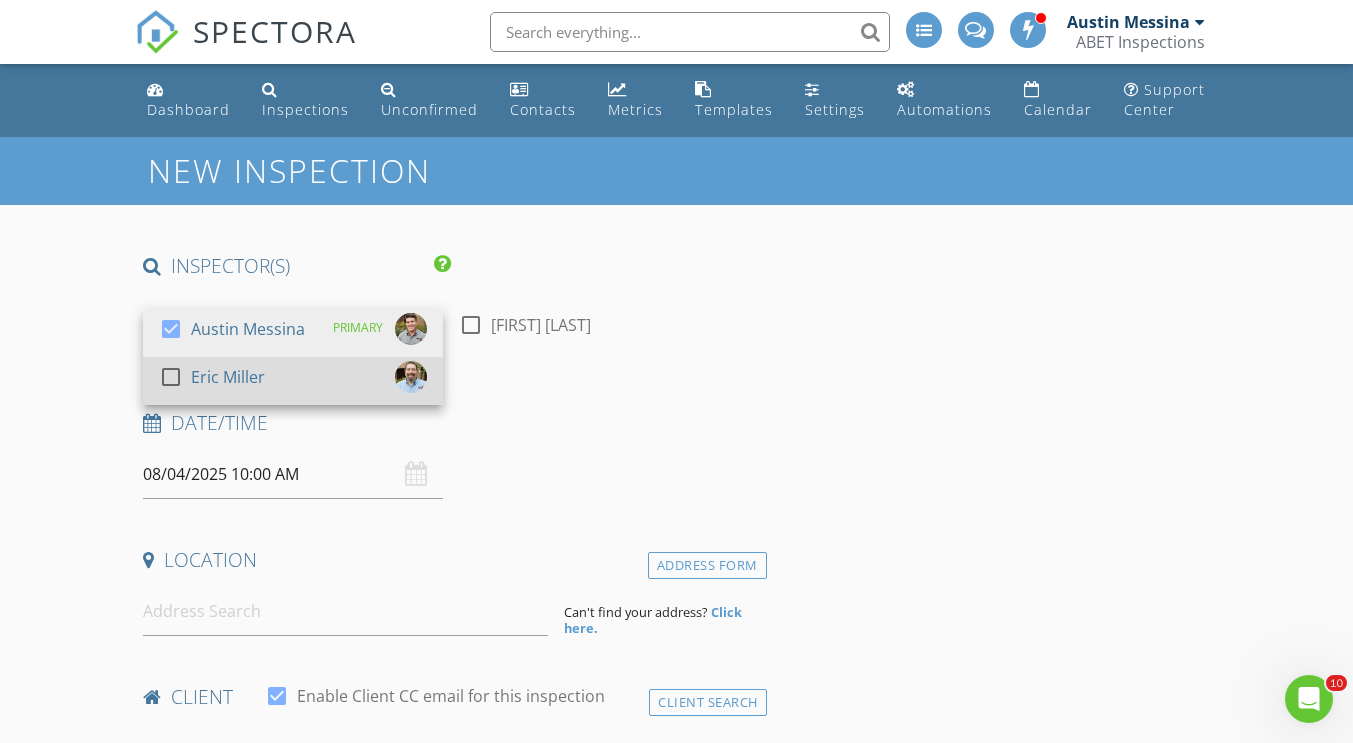 scroll, scrollTop: 0, scrollLeft: 0, axis: both 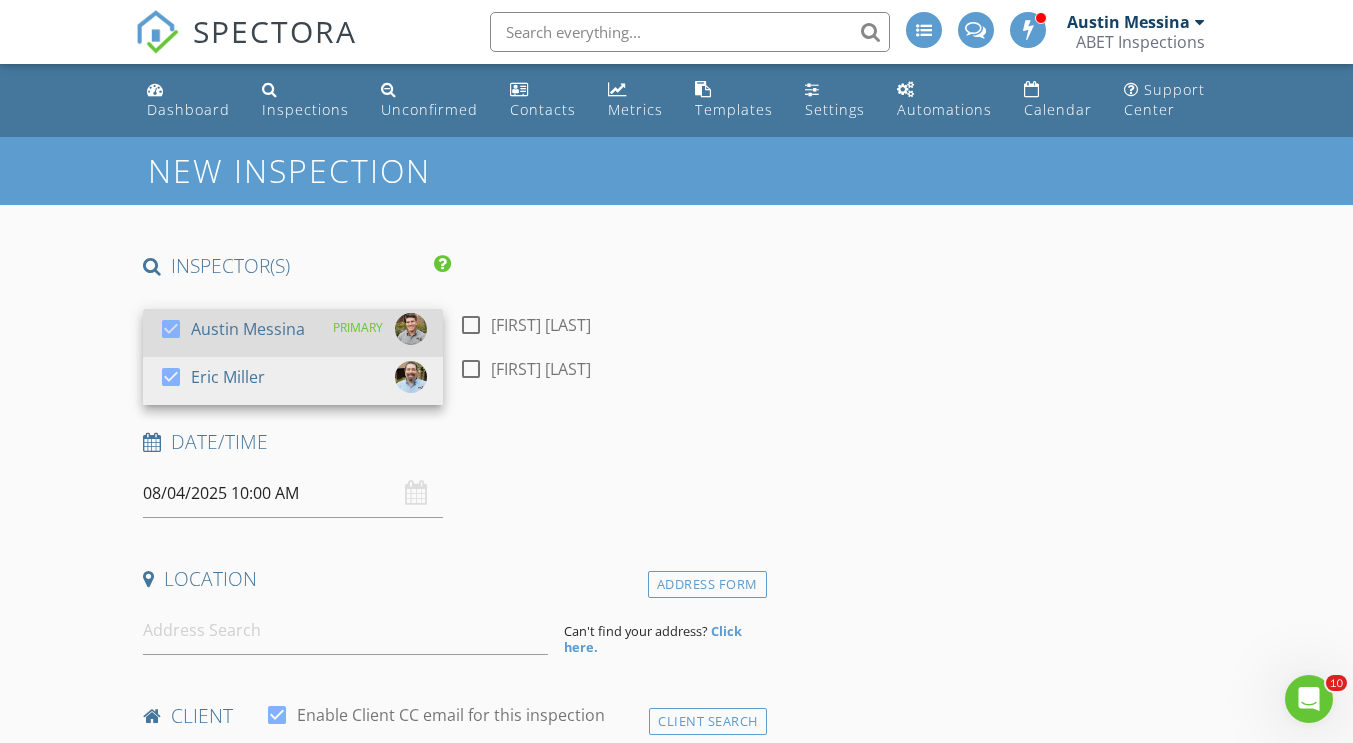 click at bounding box center (171, 329) 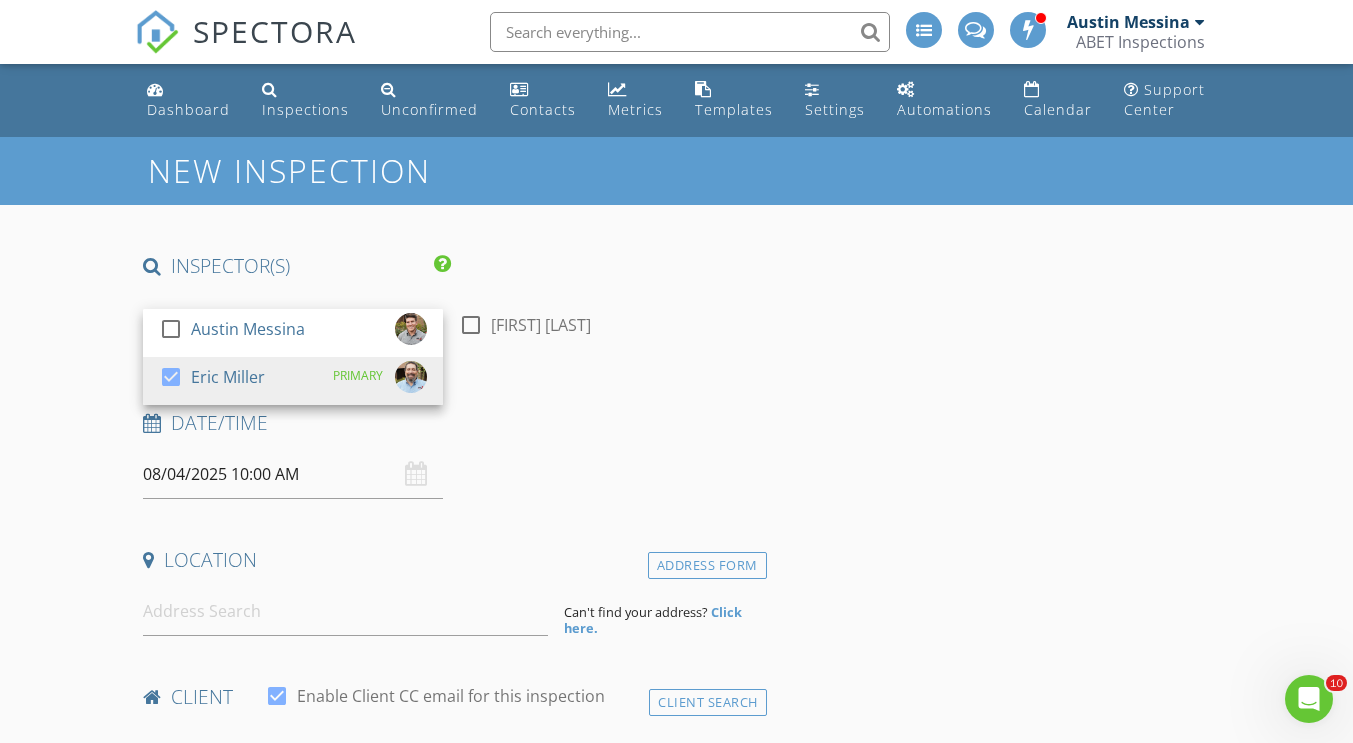 click on "INSPECTOR(S)
check_box_outline_blank   Austin Messina     check_box   Eric Miller   PRIMARY   Eric Miller arrow_drop_down   check_box_outline_blank Eric Miller specifically requested
Date/Time
08/04/2025 10:00 AM
Location
Address Form       Can't find your address?   Click here.
client
check_box Enable Client CC email for this inspection   Client Search     check_box_outline_blank Client is a Company/Organization     First Name   Last Name   Email   CC Email   Phone         Tags         Notes   Private Notes
ADD ADDITIONAL client
SERVICES
check_box_outline_blank   Home Inspection   check_box_outline_blank   New Construction Inspection   check_box_outline_blank   Pre - Sheetrock   check_box_outline_blank   Pre - Foundation   check_box_outline_blank     check_box_outline_blank" at bounding box center (450, 1773) 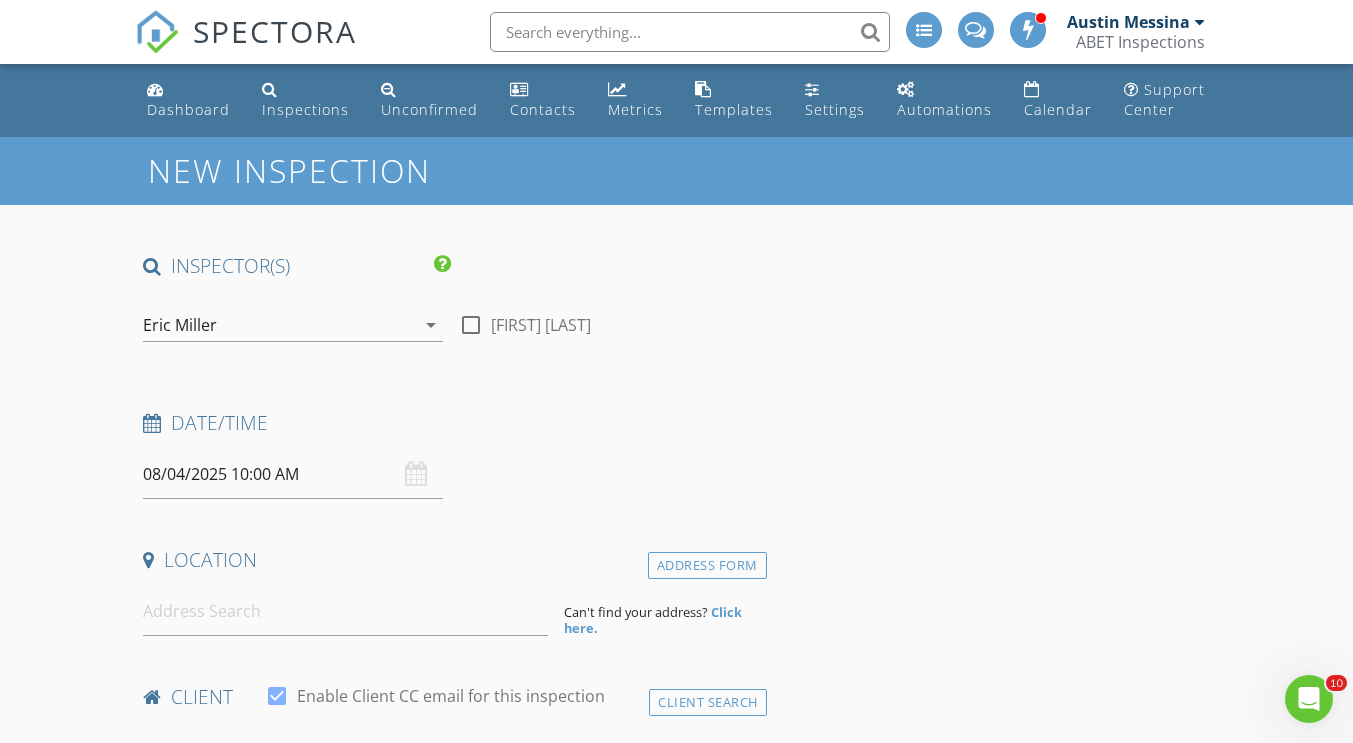 scroll, scrollTop: 200, scrollLeft: 0, axis: vertical 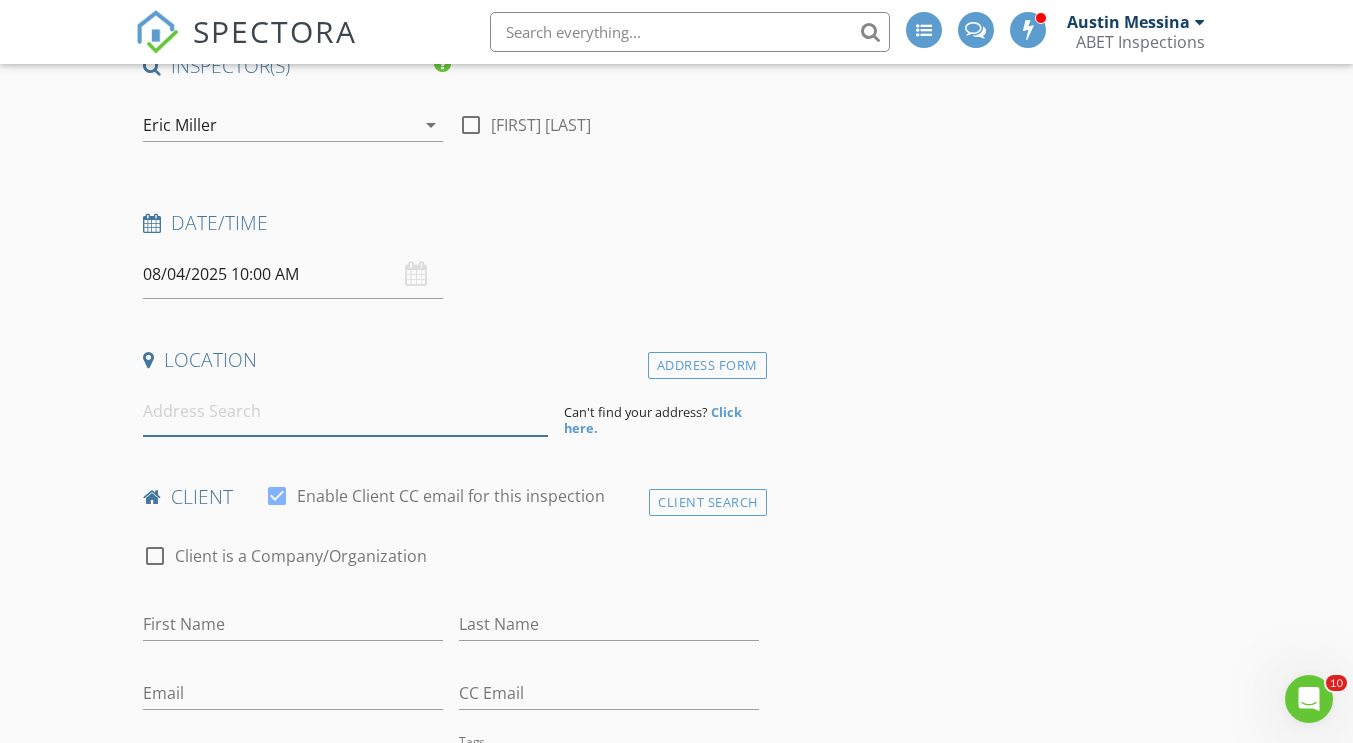 click at bounding box center (345, 411) 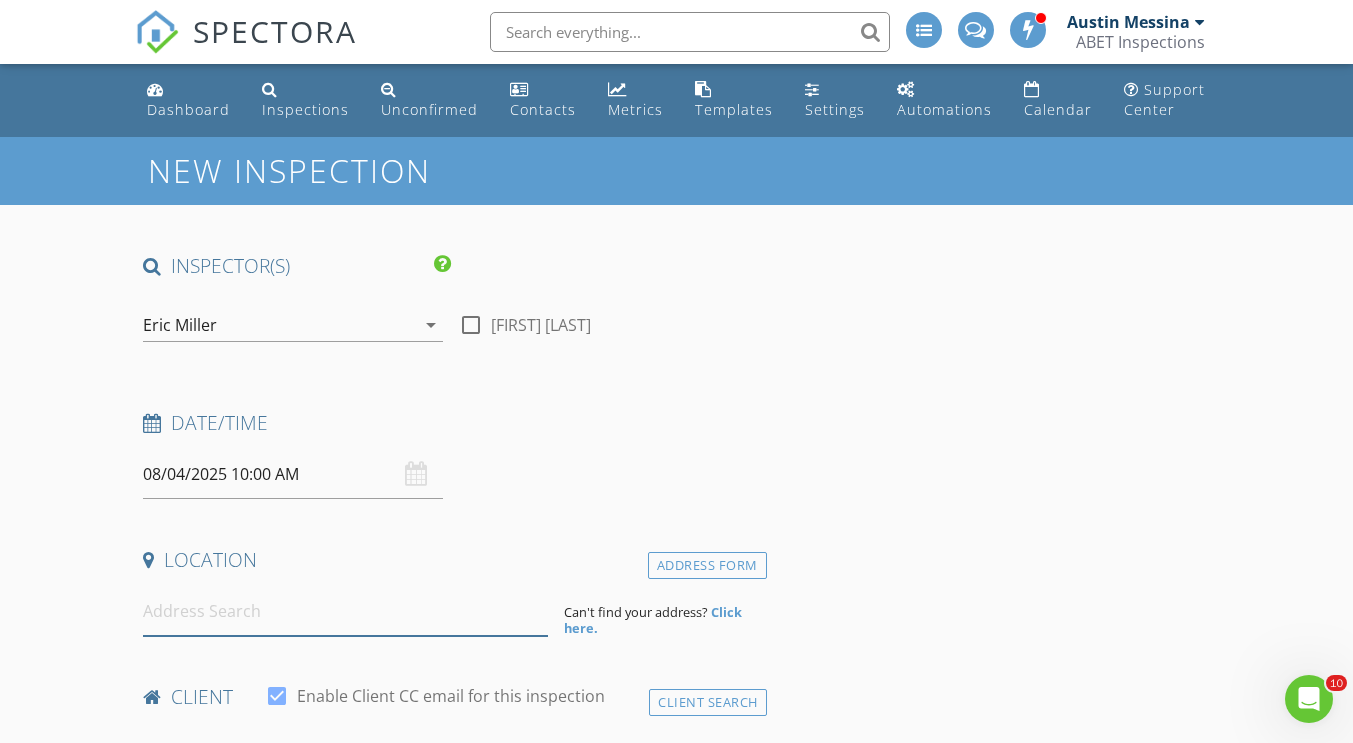 scroll, scrollTop: 200, scrollLeft: 0, axis: vertical 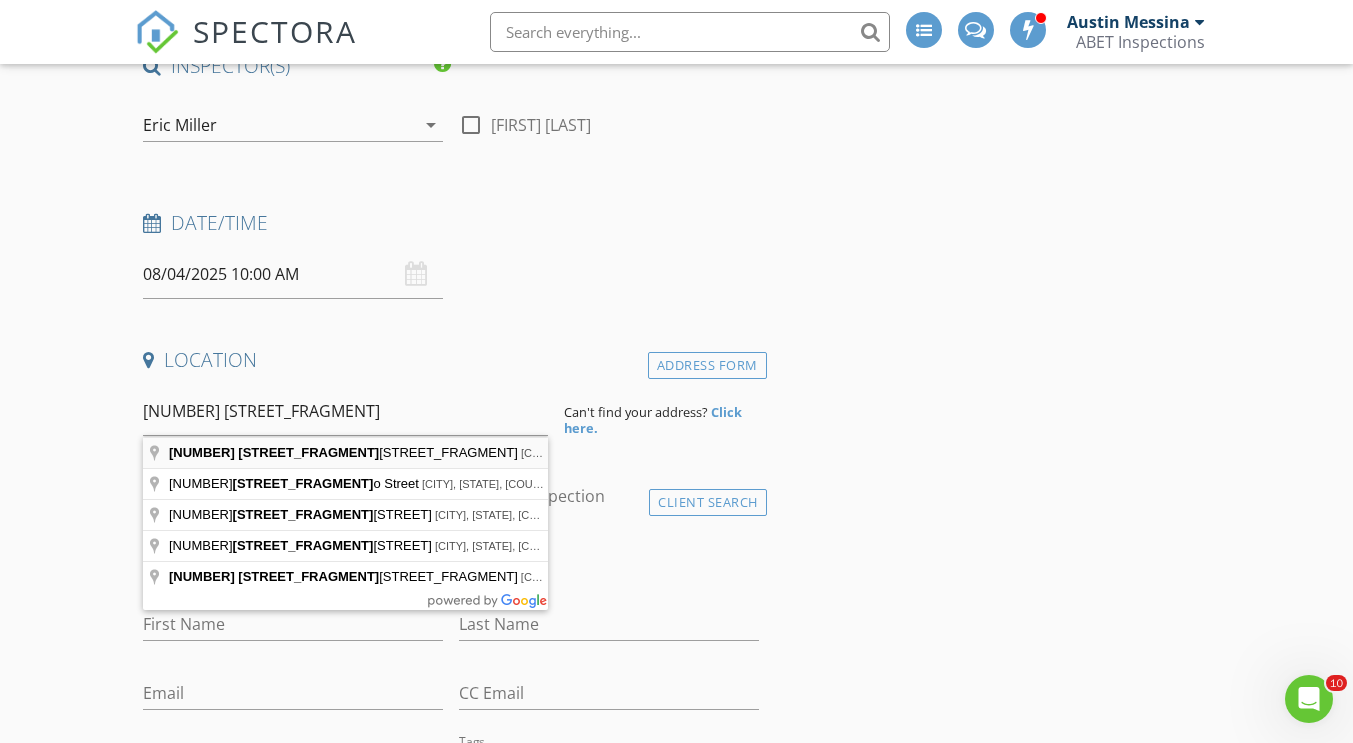 type on "13307 Oddom Court, Cypress, TX, USA" 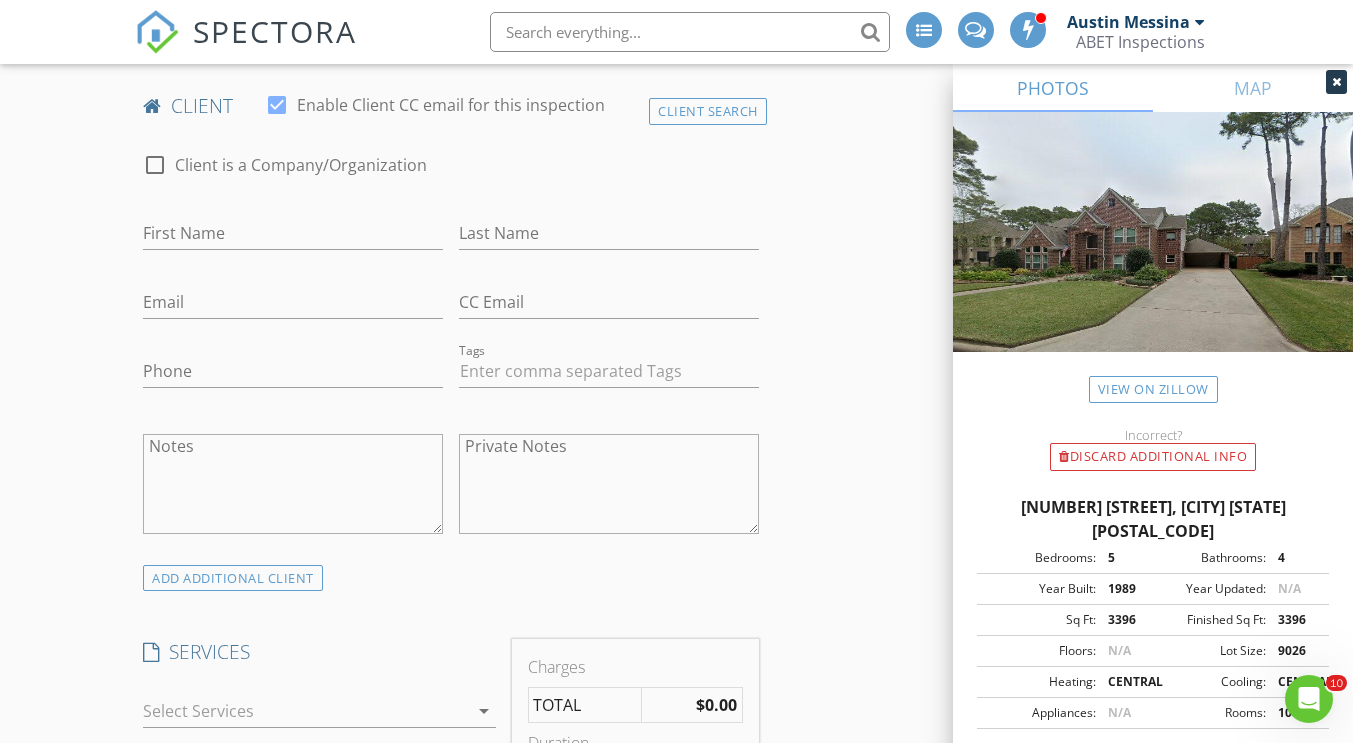 scroll, scrollTop: 1200, scrollLeft: 0, axis: vertical 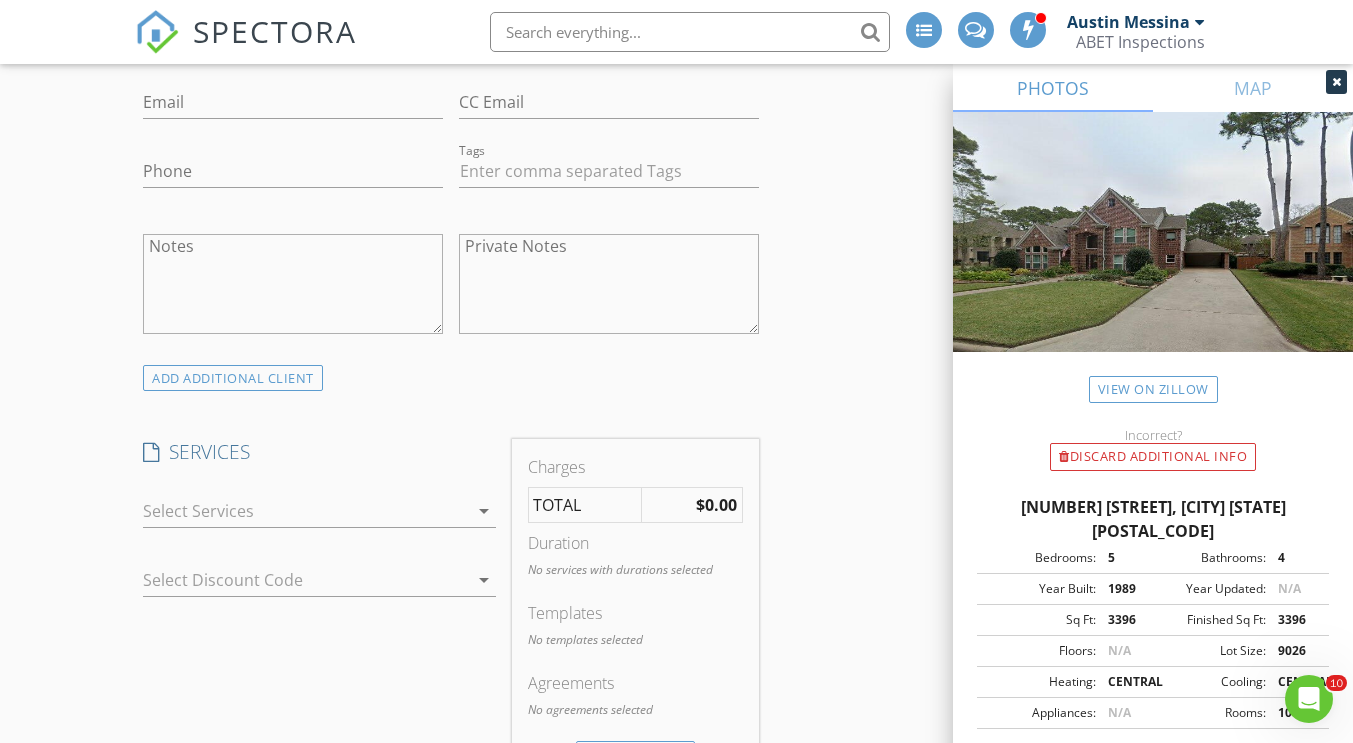 click at bounding box center [305, 511] 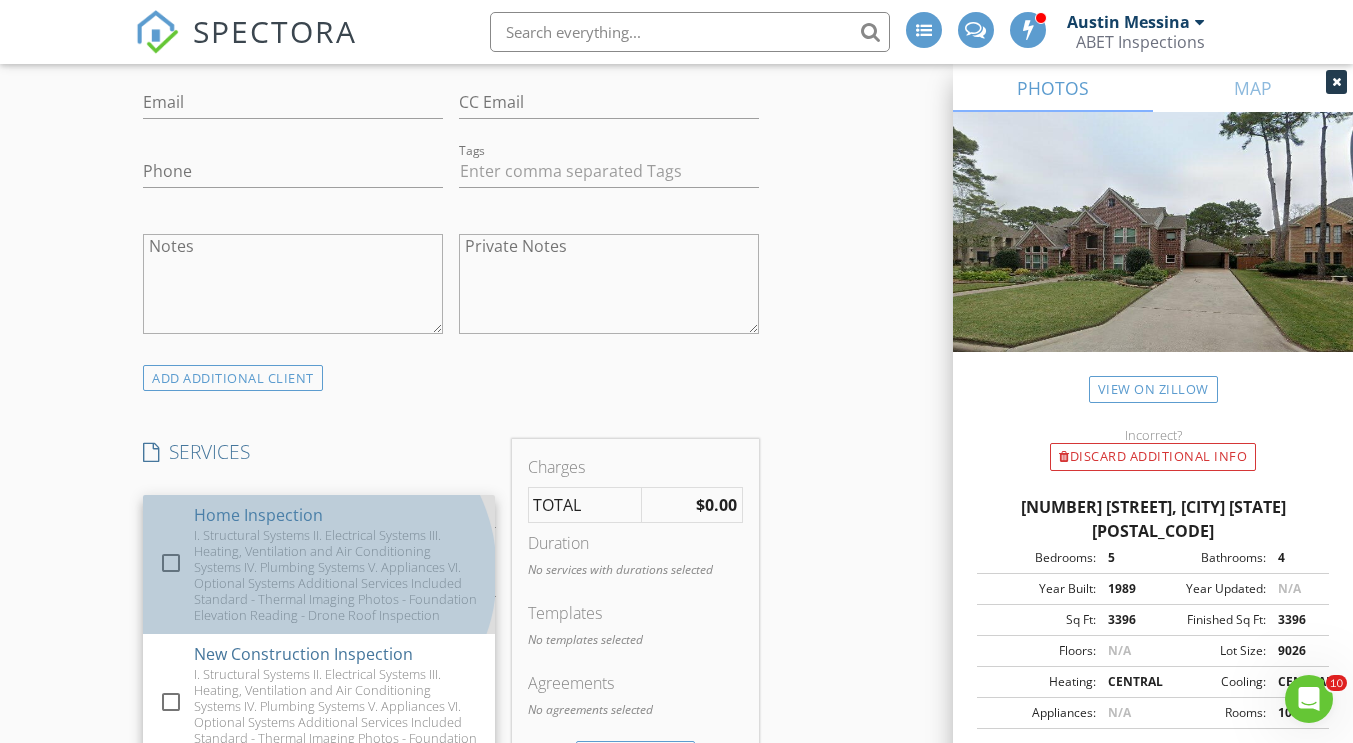 click on "I. Structural Systems II. Electrical Systems III. Heating, Ventilation and Air Conditioning Systems IV. Plumbing Systems  V. Appliances  VI. Optional Systems  Additional Services Included Standard - Thermal Imaging Photos - Foundation Elevation Reading - Drone Roof Inspection" at bounding box center (336, 575) 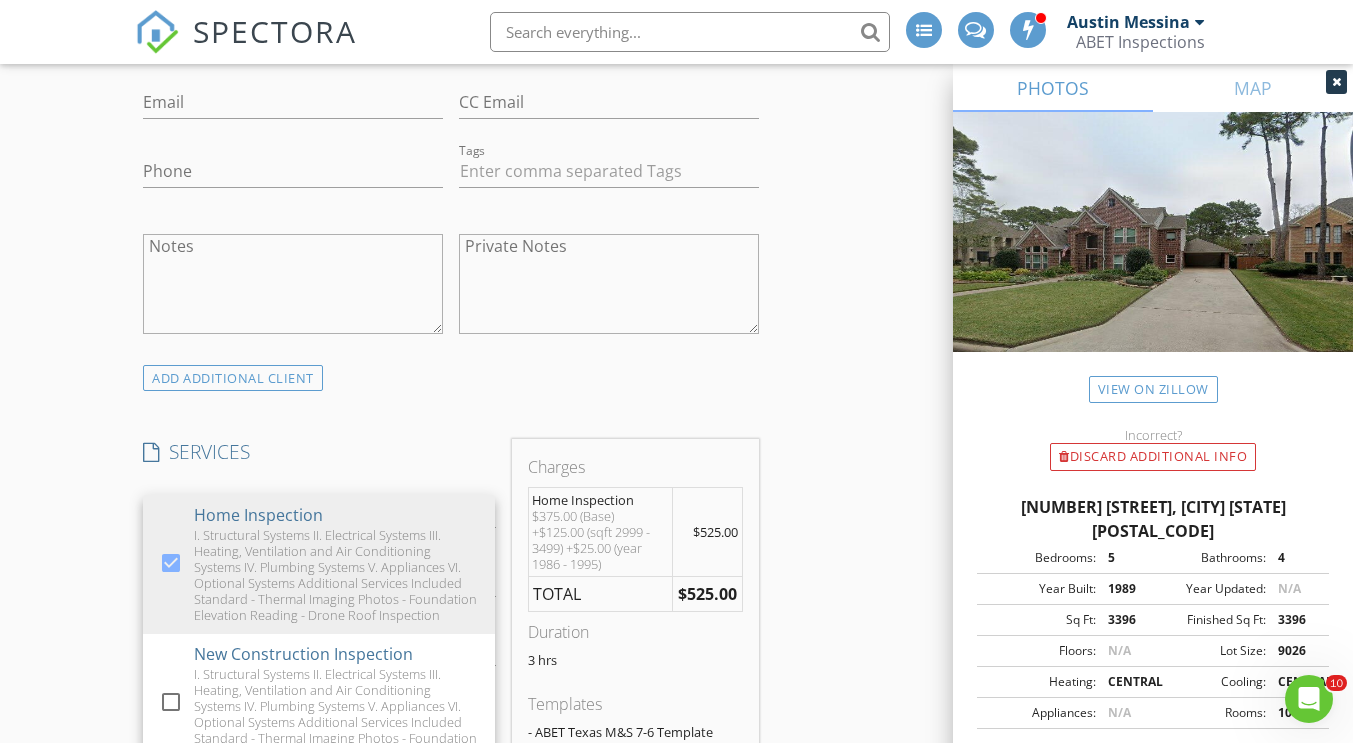 click on "New Inspection
INSPECTOR(S)
check_box_outline_blank   Austin Messina     check_box   Eric Miller   PRIMARY   Eric Miller arrow_drop_down   check_box_outline_blank Eric Miller specifically requested
Date/Time
08/04/2025 10:00 AM
Location
Address Search       Address 13307 Oddom Ct   Unit   City CYPRESS   State TX   Zip 77429   County Harris     Square Feet 3396   Year Built 1989   Foundation arrow_drop_down     Eric Miller     19.0 miles     (30 minutes)
client
check_box Enable Client CC email for this inspection   Client Search     check_box_outline_blank Client is a Company/Organization     First Name   Last Name   Email   CC Email   Phone         Tags         Notes   Private Notes
ADD ADDITIONAL client
SERVICES
check_box   Home Inspection   check_box_outline_blank" at bounding box center (676, 833) 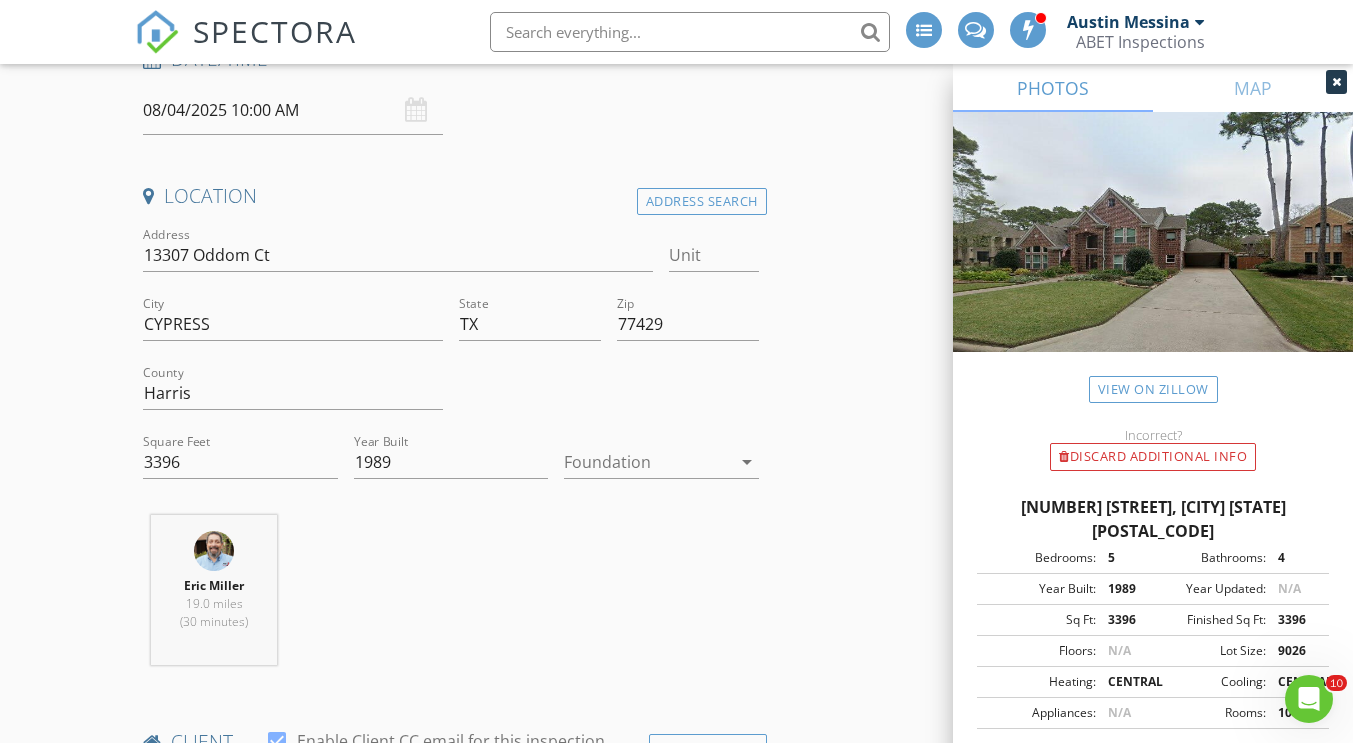 scroll, scrollTop: 200, scrollLeft: 0, axis: vertical 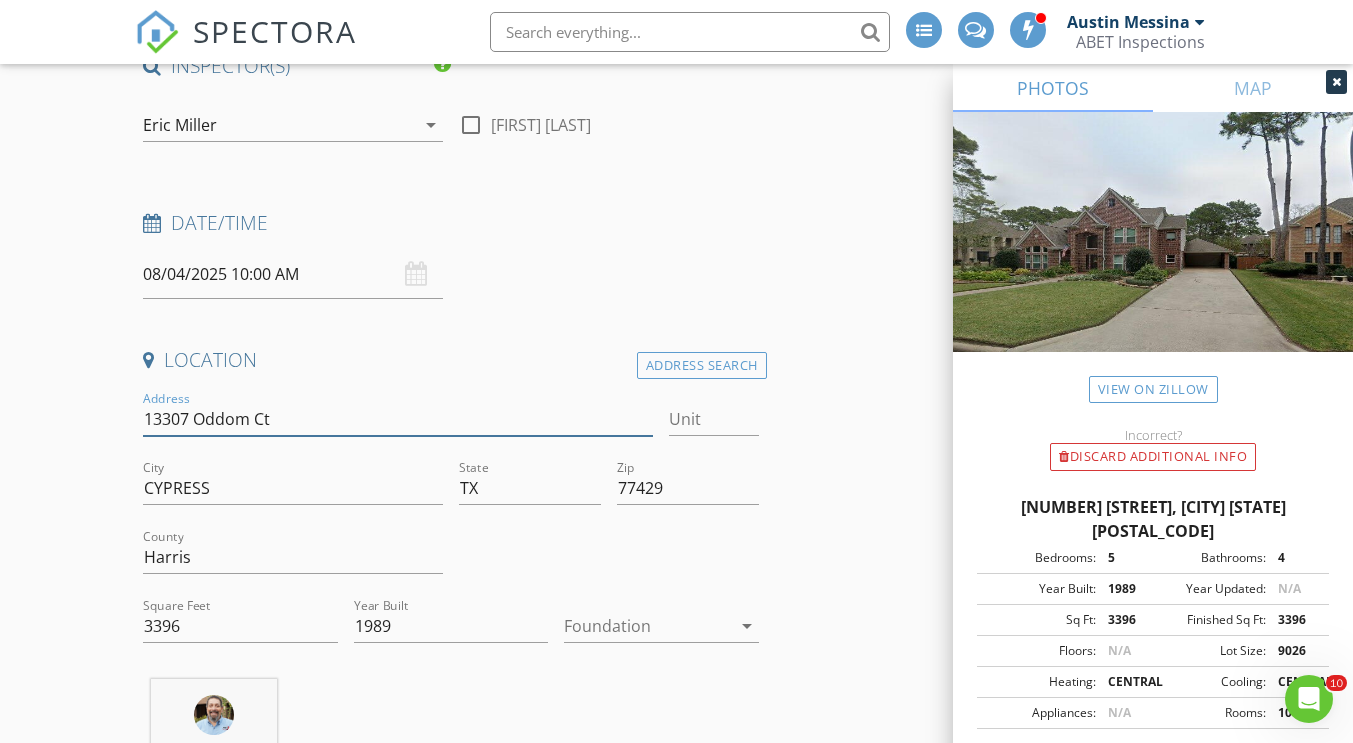 drag, startPoint x: 144, startPoint y: 418, endPoint x: 280, endPoint y: 425, distance: 136.18002 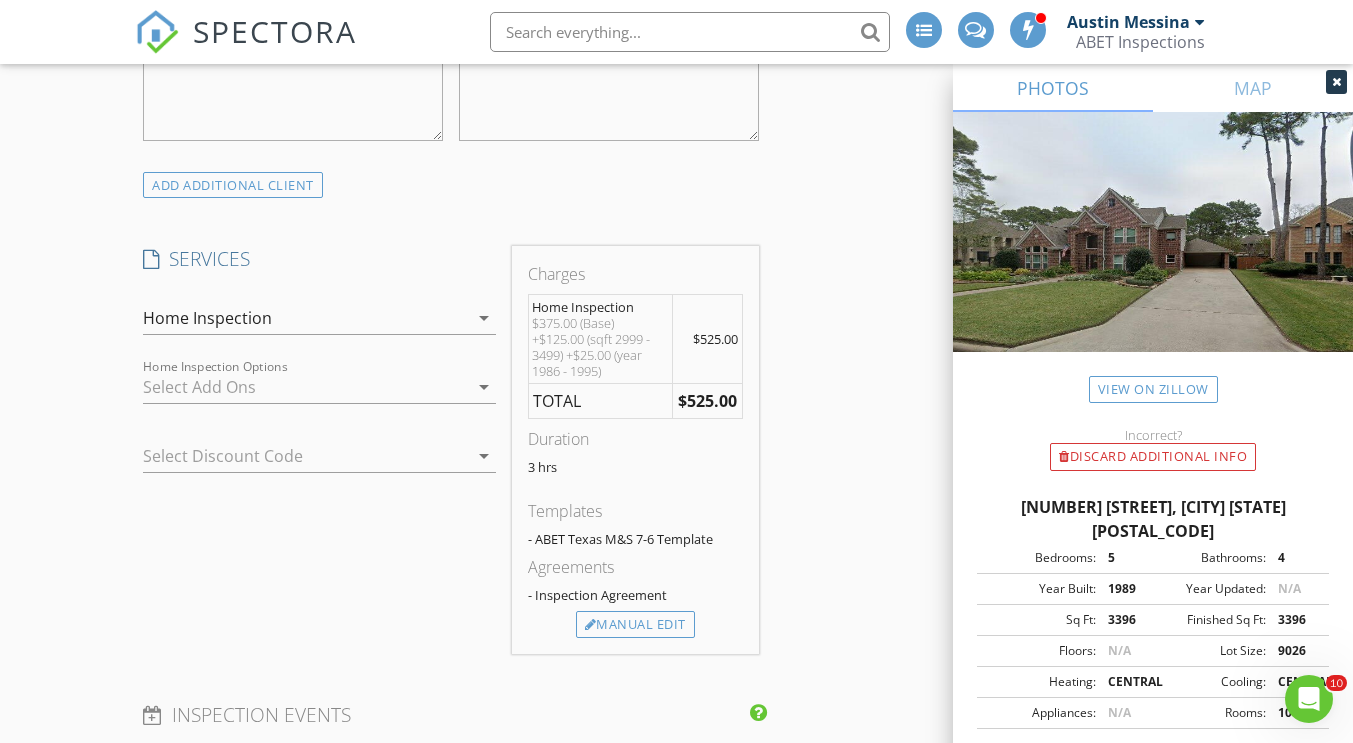 scroll, scrollTop: 1400, scrollLeft: 0, axis: vertical 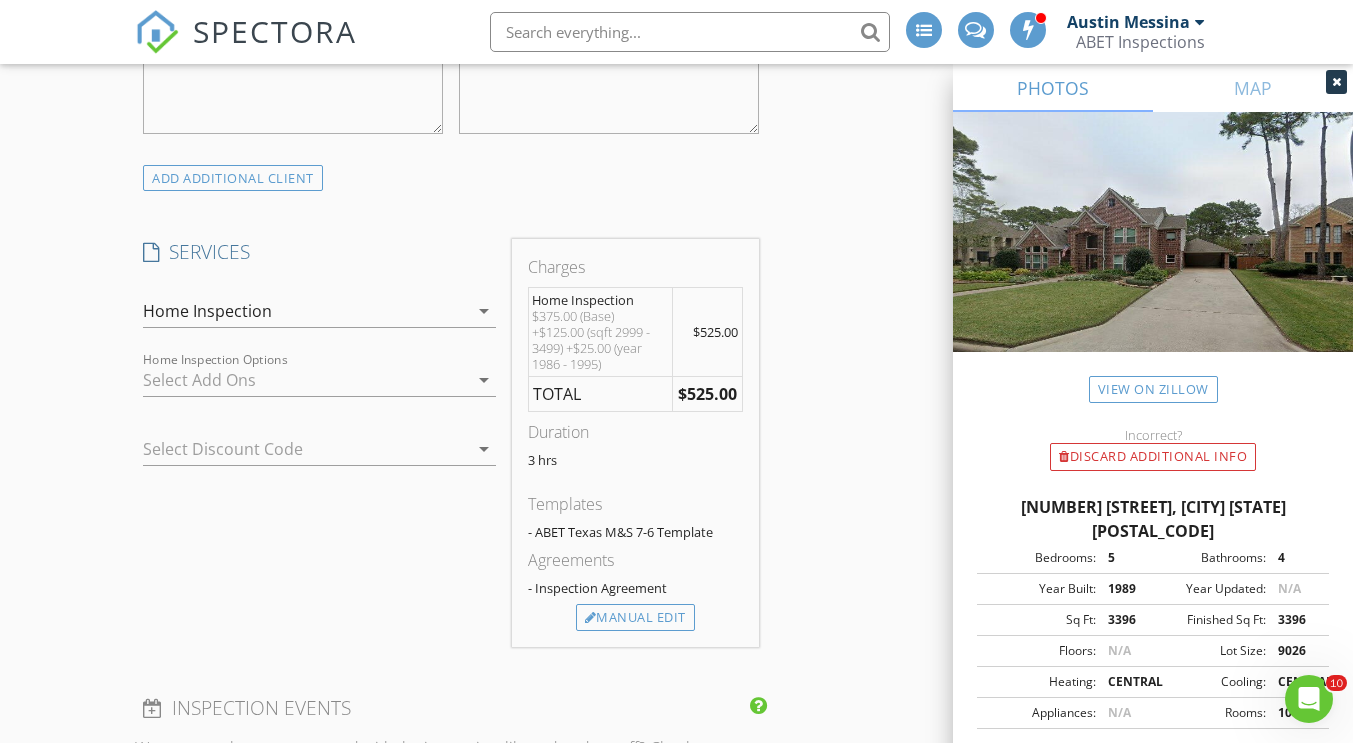 click at bounding box center [305, 380] 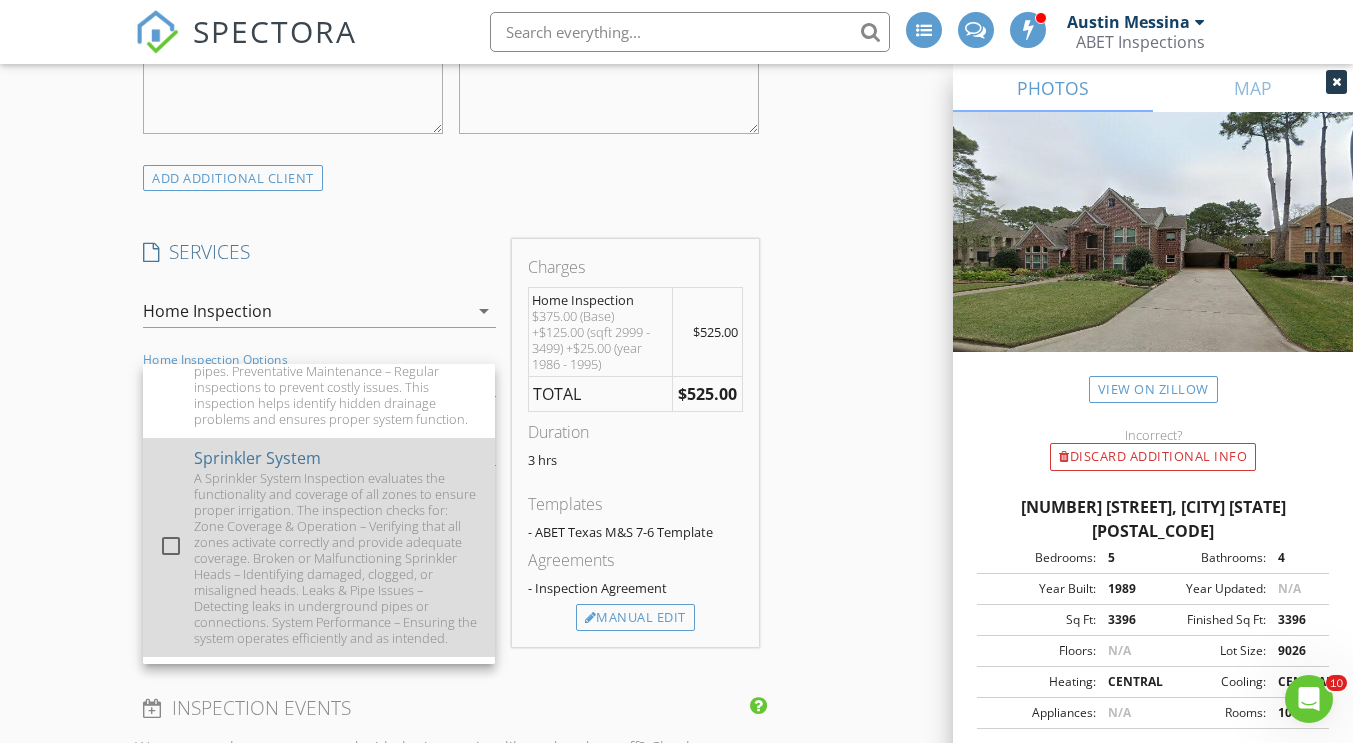 scroll, scrollTop: 256, scrollLeft: 0, axis: vertical 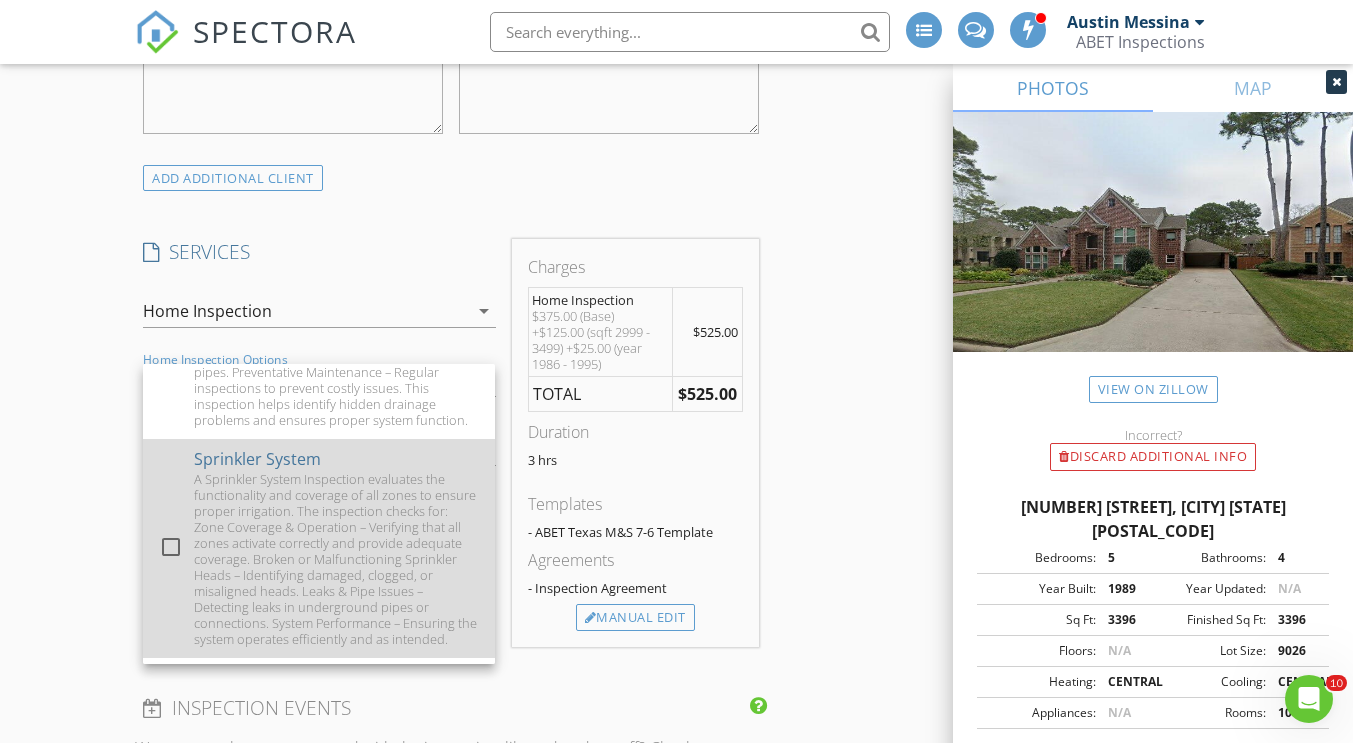 click on "A Sprinkler System Inspection evaluates the functionality and coverage of all zones to ensure proper irrigation. The inspection checks for:  Zone Coverage & Operation – Verifying that all zones activate correctly and provide adequate coverage. Broken or Malfunctioning Sprinkler Heads – Identifying damaged, clogged, or misaligned heads. Leaks & Pipe Issues – Detecting leaks in underground pipes or connections. System Performance – Ensuring the system operates efficiently and as intended." at bounding box center (336, 559) 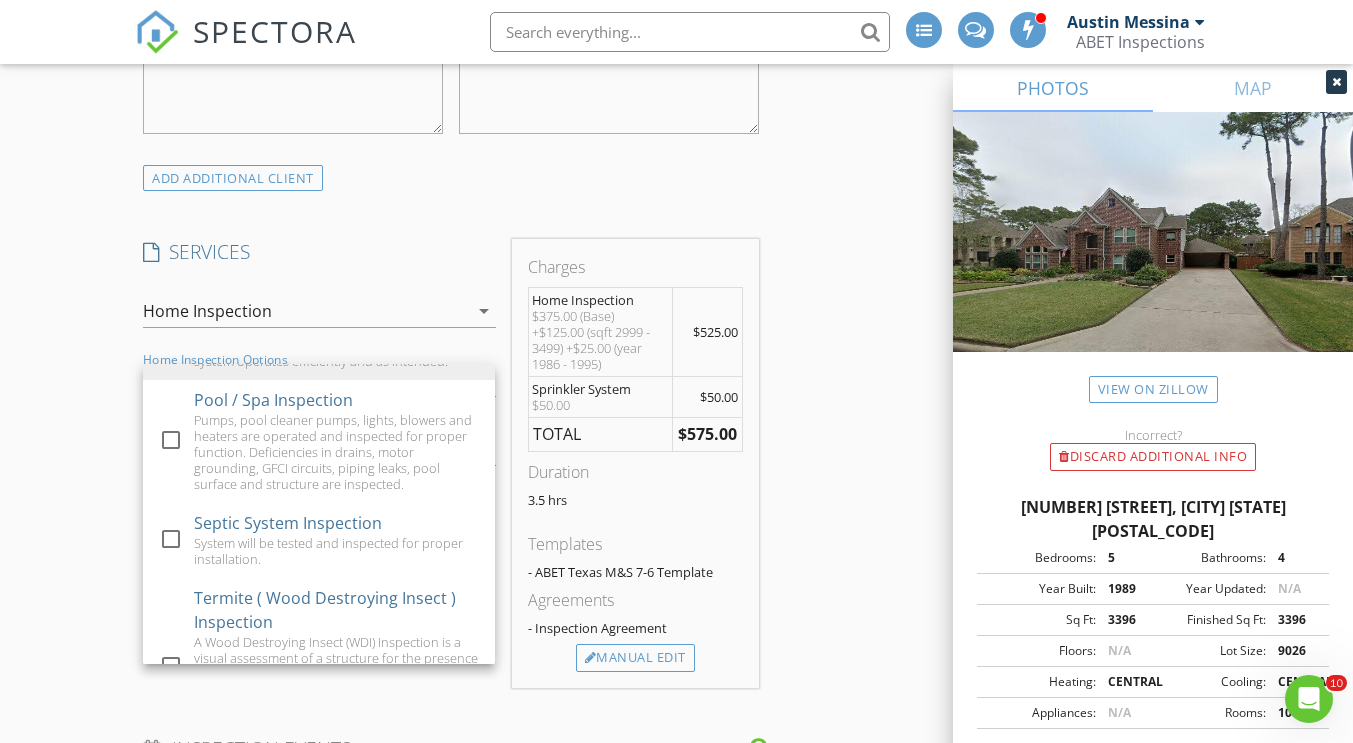 scroll, scrollTop: 656, scrollLeft: 0, axis: vertical 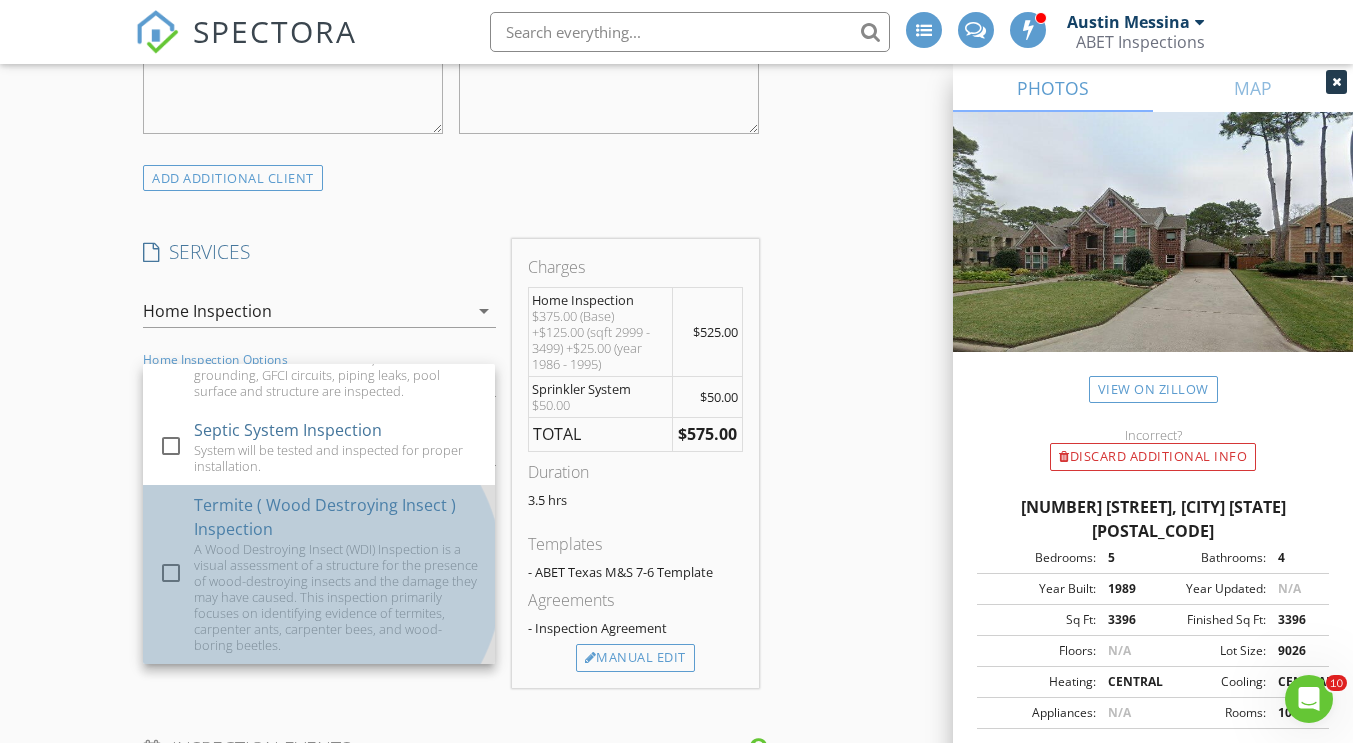click on "A Wood Destroying Insect (WDI) Inspection is a visual assessment of a structure for the presence of wood-destroying insects and the damage they may have caused. This inspection primarily focuses on identifying evidence of termites, carpenter ants, carpenter bees, and wood-boring beetles." at bounding box center (336, 597) 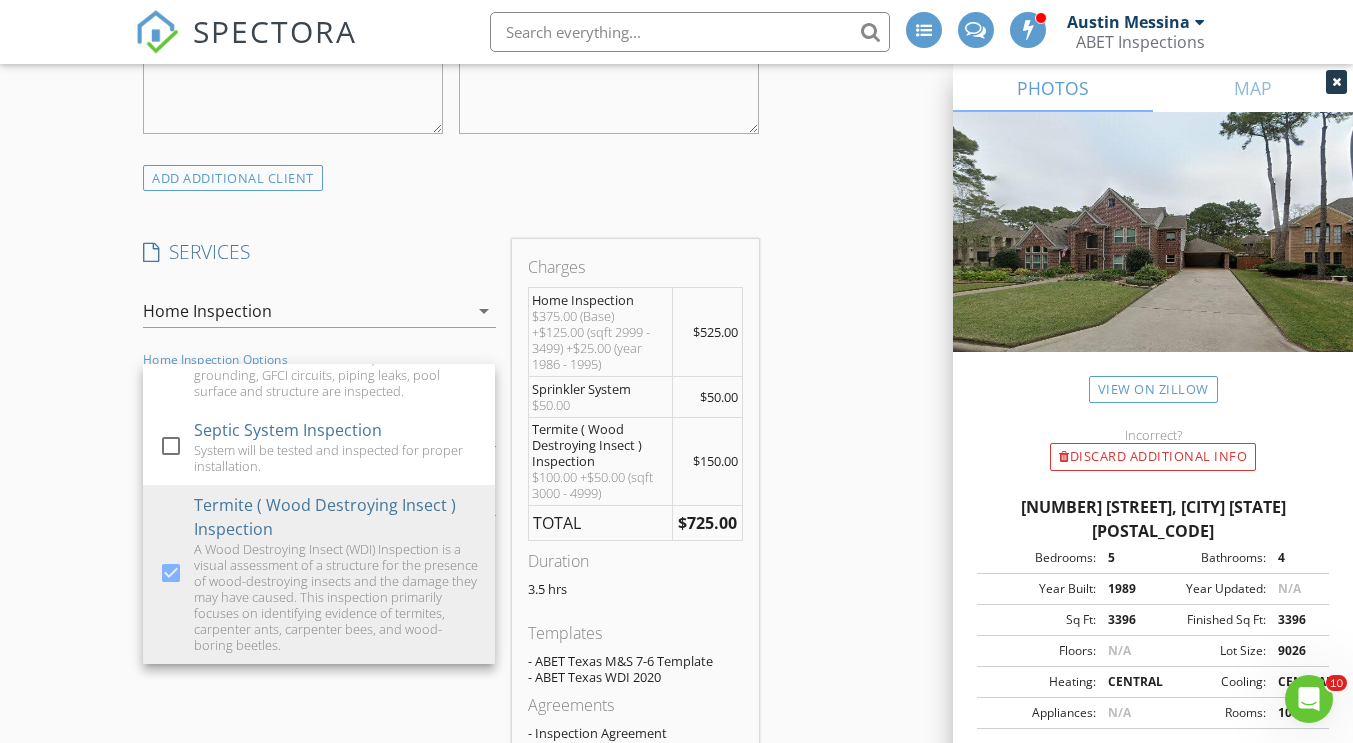 scroll, scrollTop: 1800, scrollLeft: 0, axis: vertical 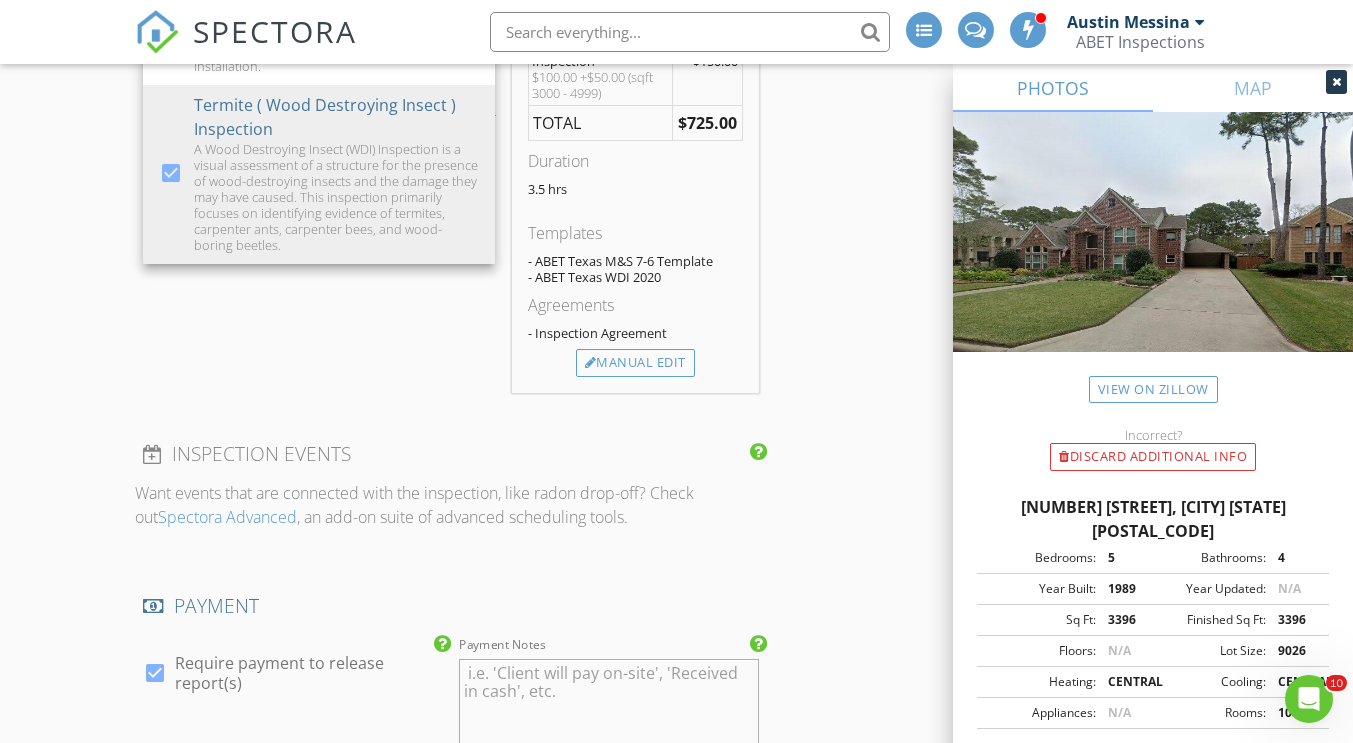click on "INSPECTOR(S)
check_box_outline_blank   Austin Messina     check_box   Eric Miller   PRIMARY   Eric Miller arrow_drop_down   check_box_outline_blank Eric Miller specifically requested
Date/Time
08/04/2025 10:00 AM
Location
Address Search       Address 13307 Oddom Ct   Unit   City CYPRESS   State TX   Zip 77429   County Harris     Square Feet 3396   Year Built 1989   Foundation arrow_drop_down     Eric Miller     19.0 miles     (30 minutes)
client
check_box Enable Client CC email for this inspection   Client Search     check_box_outline_blank Client is a Company/Organization     First Name   Last Name   Email   CC Email   Phone         Tags         Notes   Private Notes
ADD ADDITIONAL client
SERVICES
check_box   Home Inspection   check_box_outline_blank       Pre - Sheetrock" at bounding box center [676, 340] 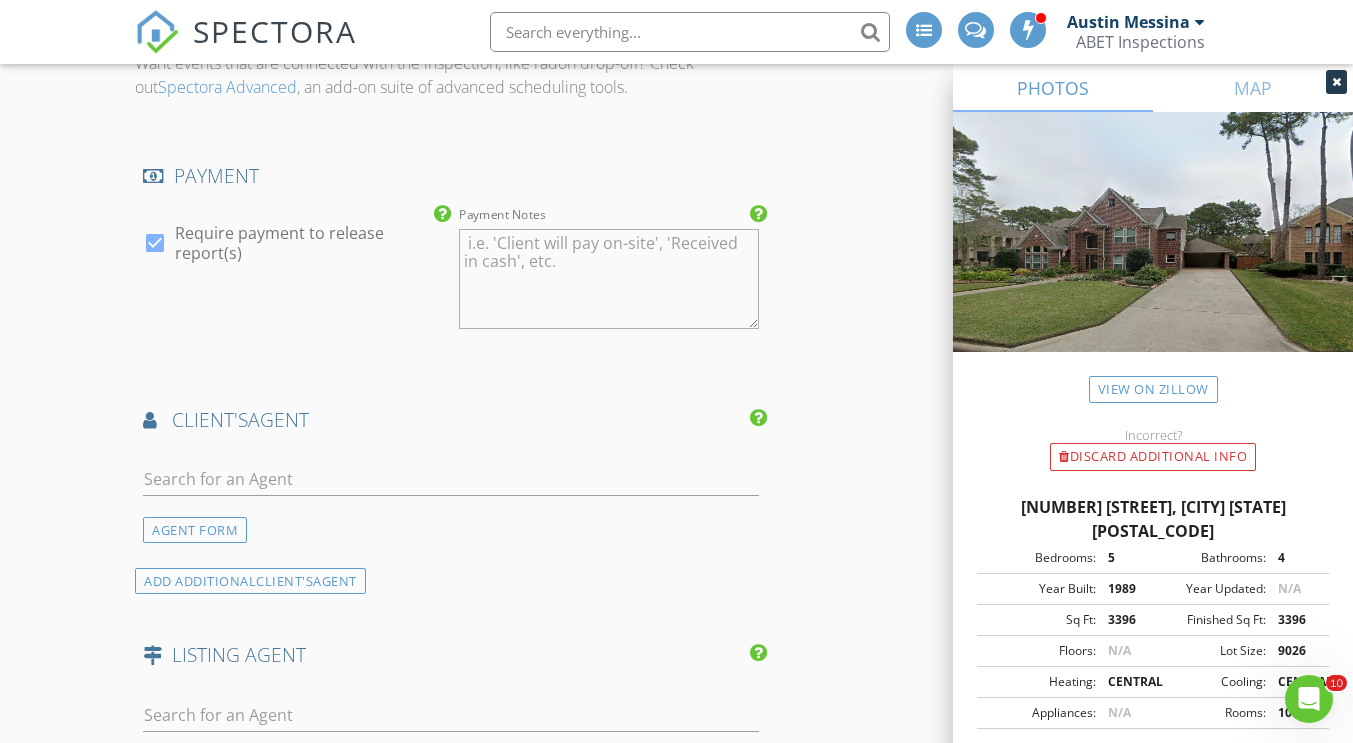 scroll, scrollTop: 2400, scrollLeft: 0, axis: vertical 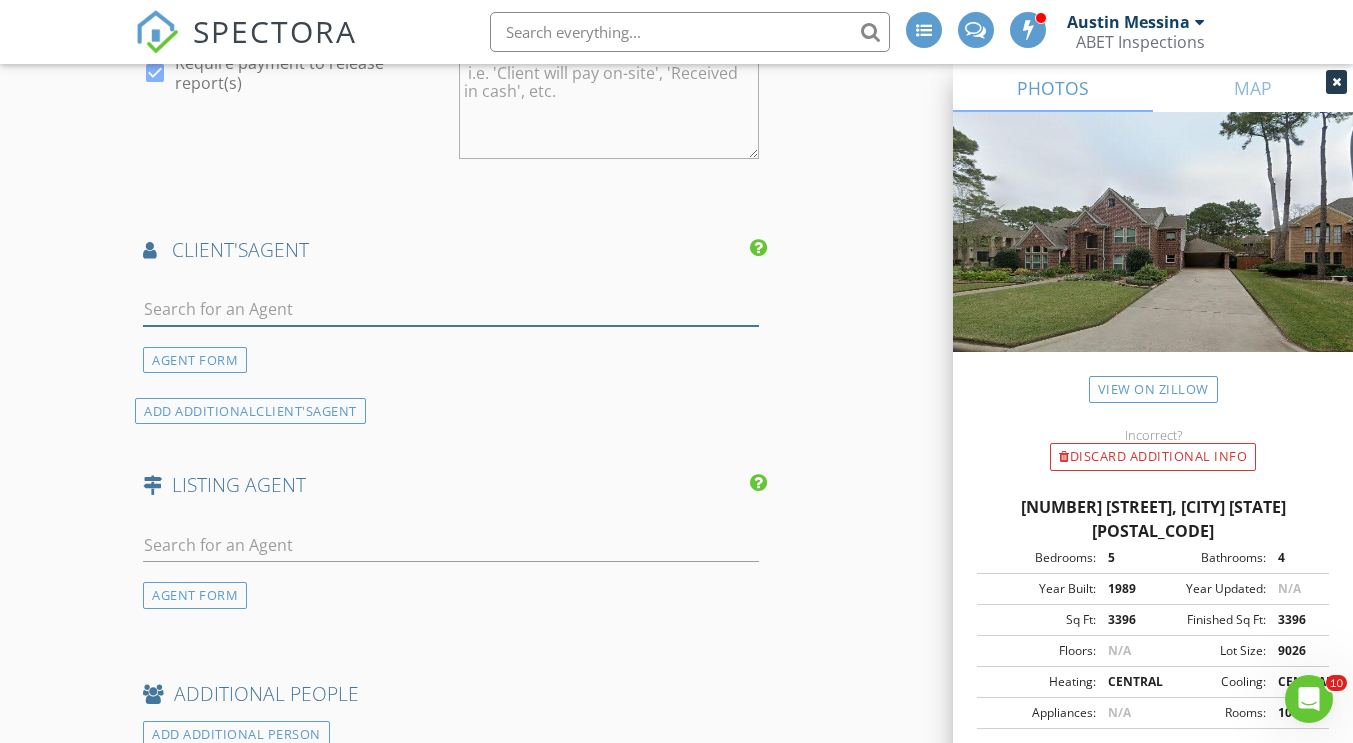 click at bounding box center [450, 309] 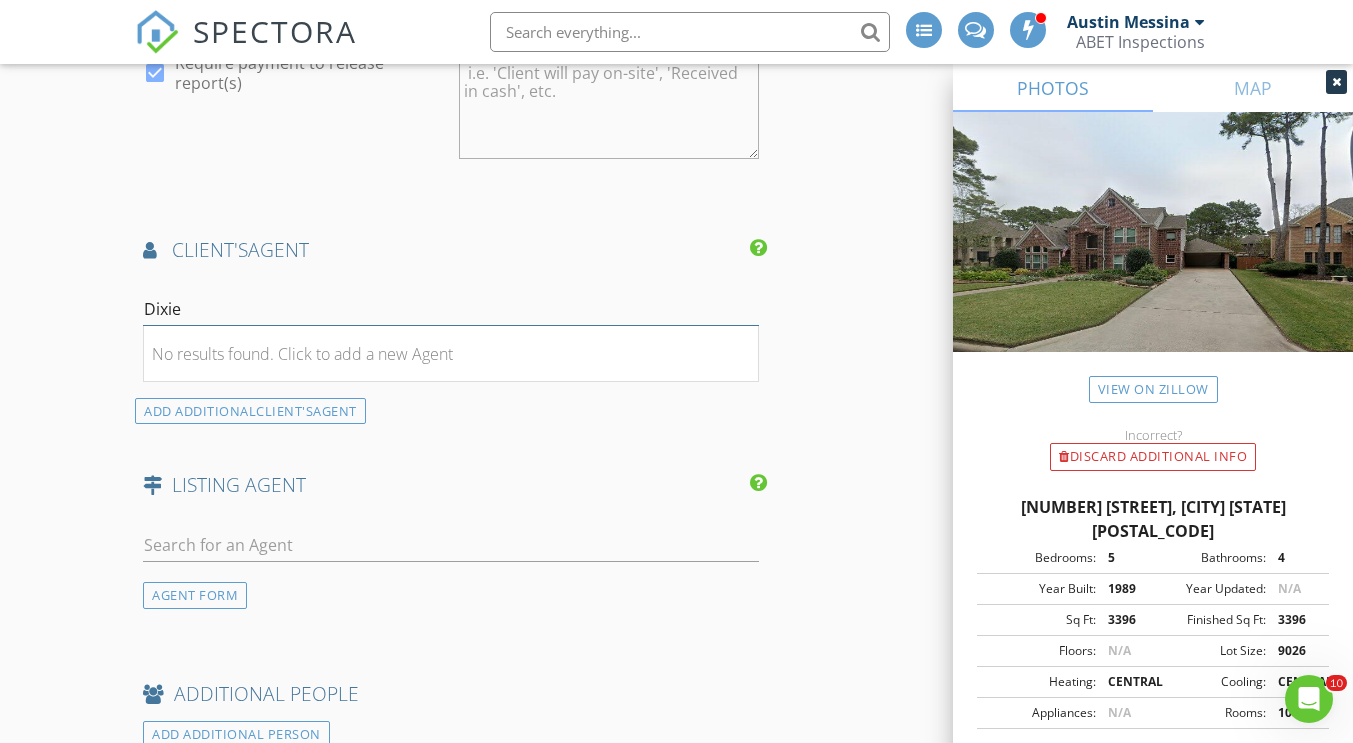 type on "Dixie" 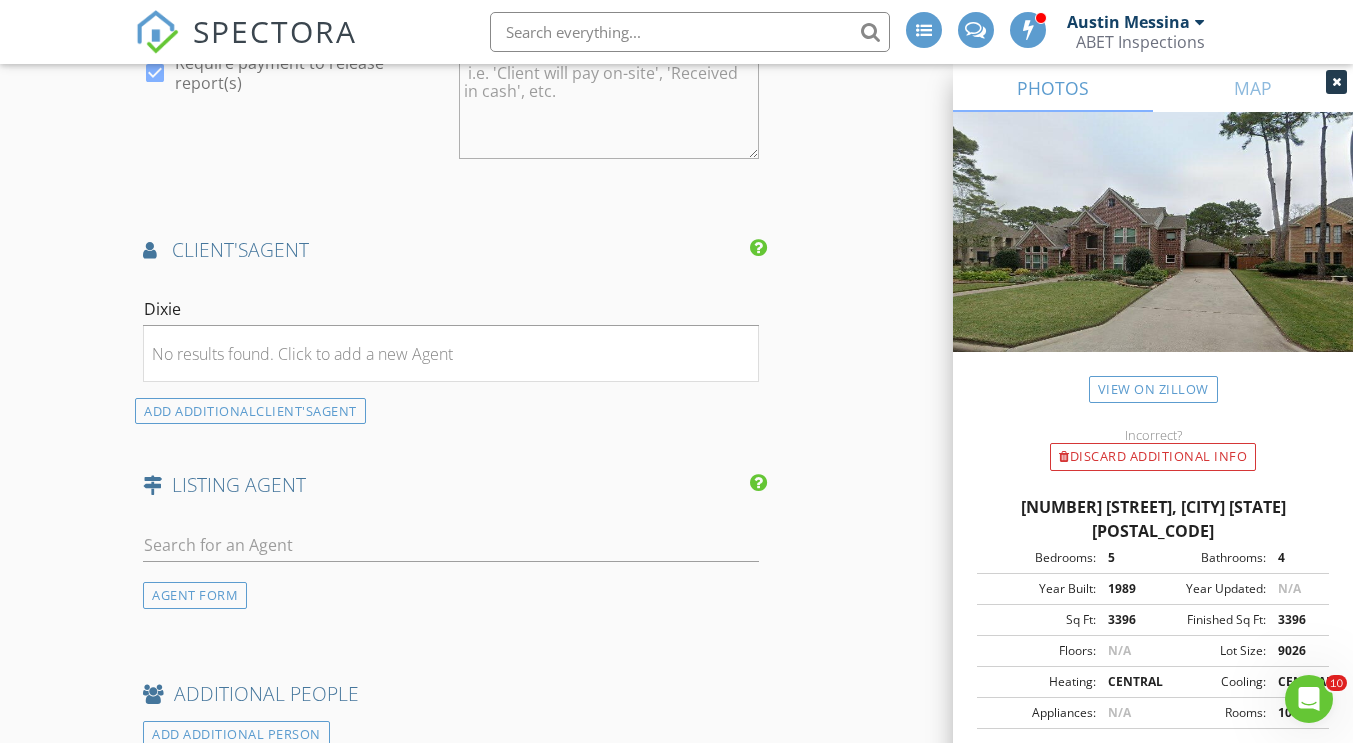 click on "New Inspection
INSPECTOR(S)
check_box_outline_blank   Austin Messina     check_box   Eric Miller   PRIMARY   Eric Miller arrow_drop_down   check_box_outline_blank Eric Miller specifically requested
Date/Time
08/04/2025 10:00 AM
Location
Address Search       Address 13307 Oddom Ct   Unit   City CYPRESS   State TX   Zip 77429   County Harris     Square Feet 3396   Year Built 1989   Foundation arrow_drop_down     Eric Miller     19.0 miles     (30 minutes)
client
check_box Enable Client CC email for this inspection   Client Search     check_box_outline_blank Client is a Company/Organization     First Name   Last Name   Email   CC Email   Phone         Tags         Notes   Private Notes
ADD ADDITIONAL client
SERVICES
check_box   Home Inspection   check_box_outline_blank" at bounding box center (676, -294) 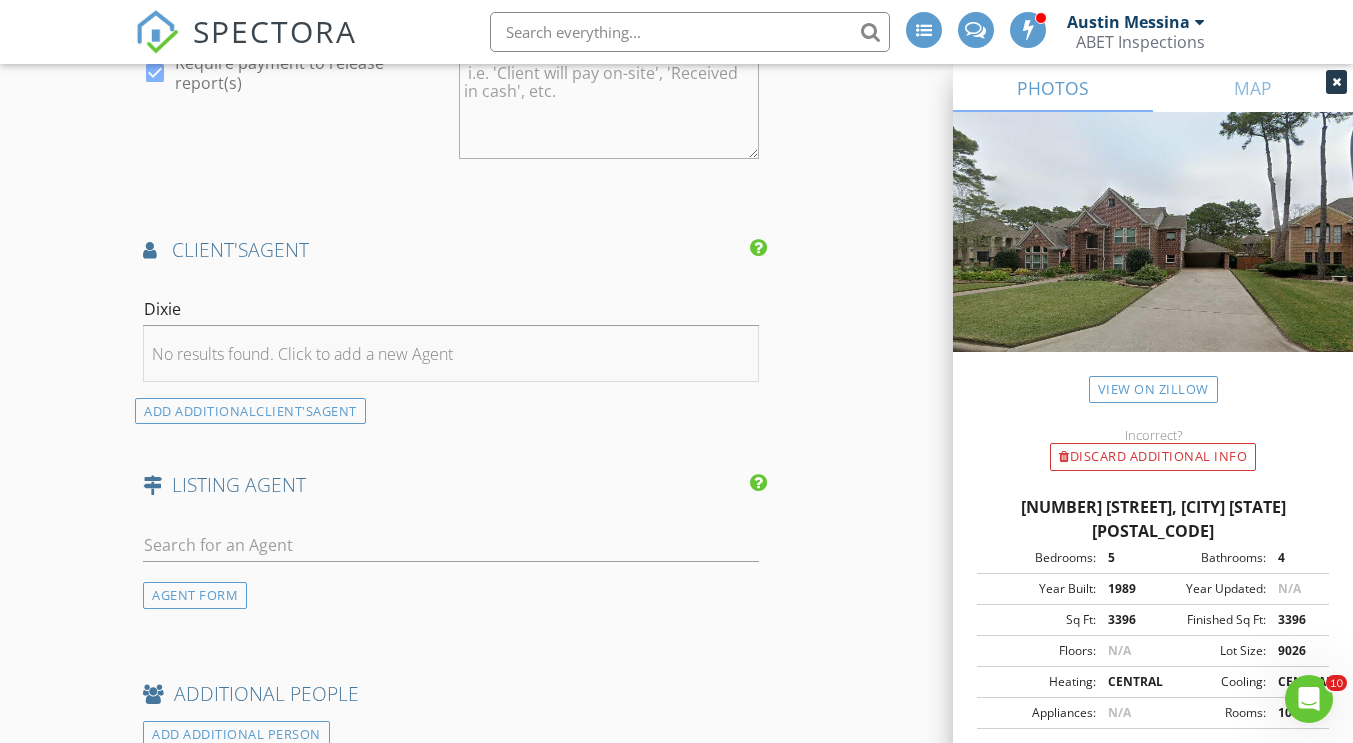 click on "No results found. Click to add a new Agent" at bounding box center [302, 354] 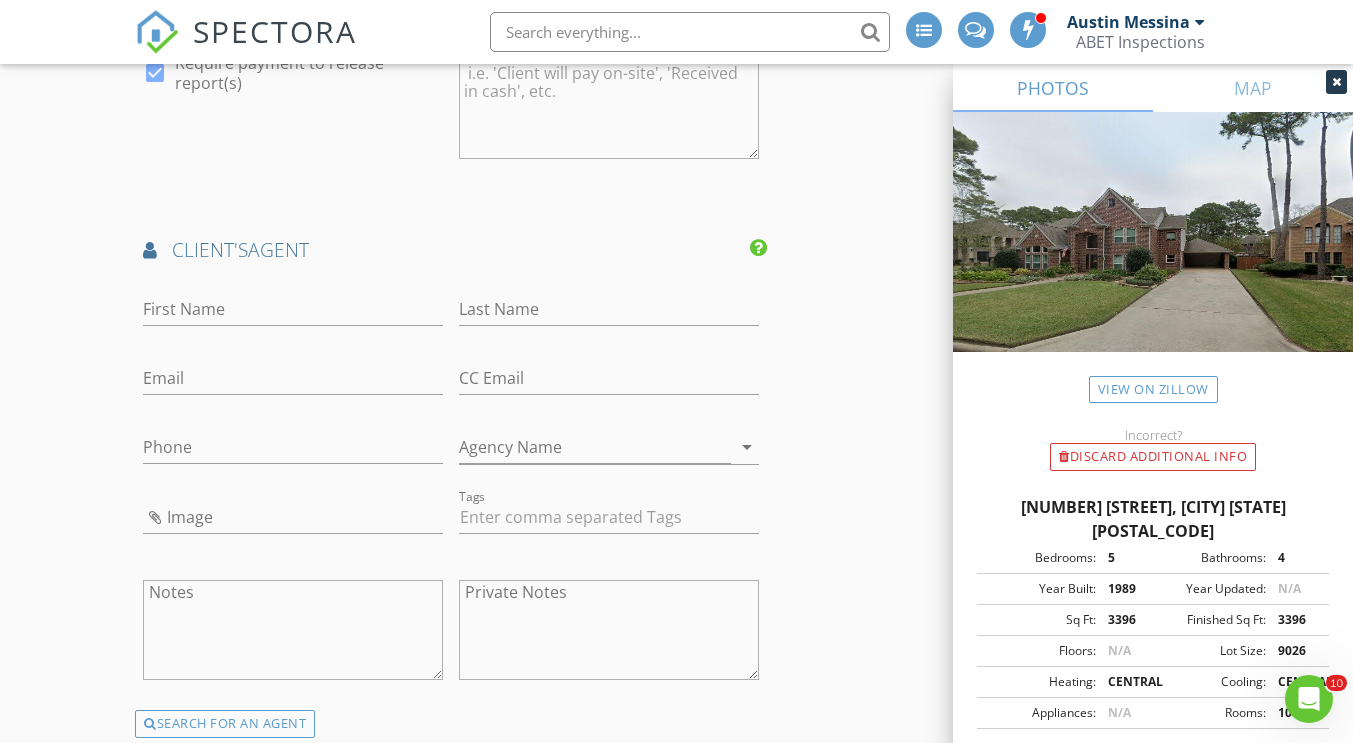 click on "First Name" at bounding box center [293, 319] 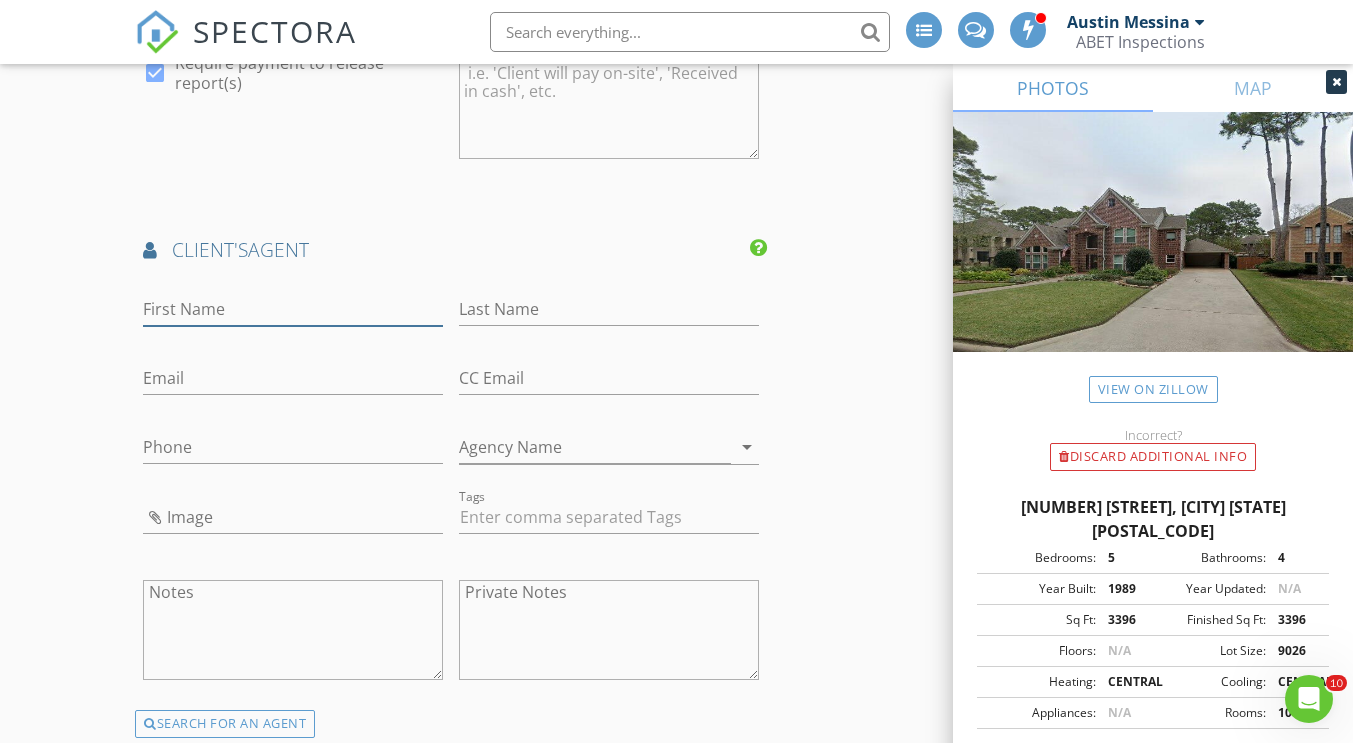 click on "First Name" at bounding box center (293, 309) 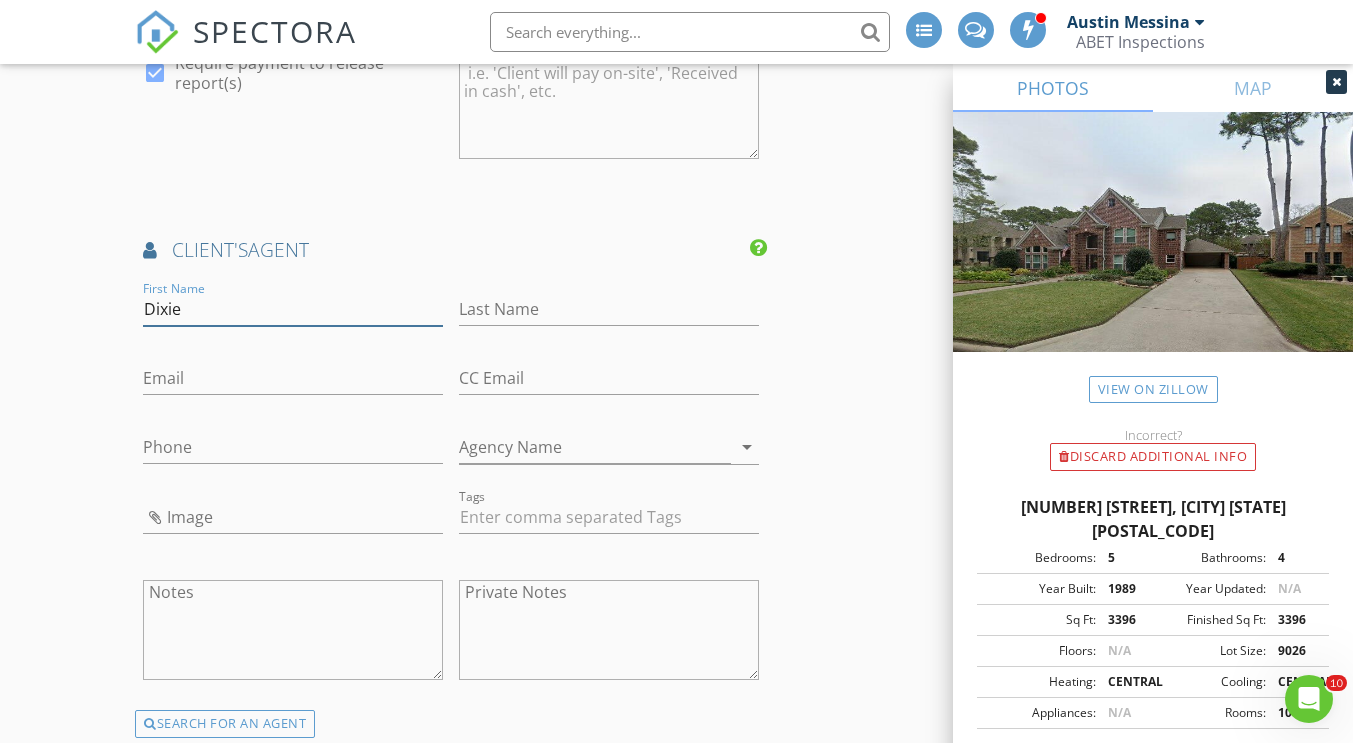 type on "Dixie" 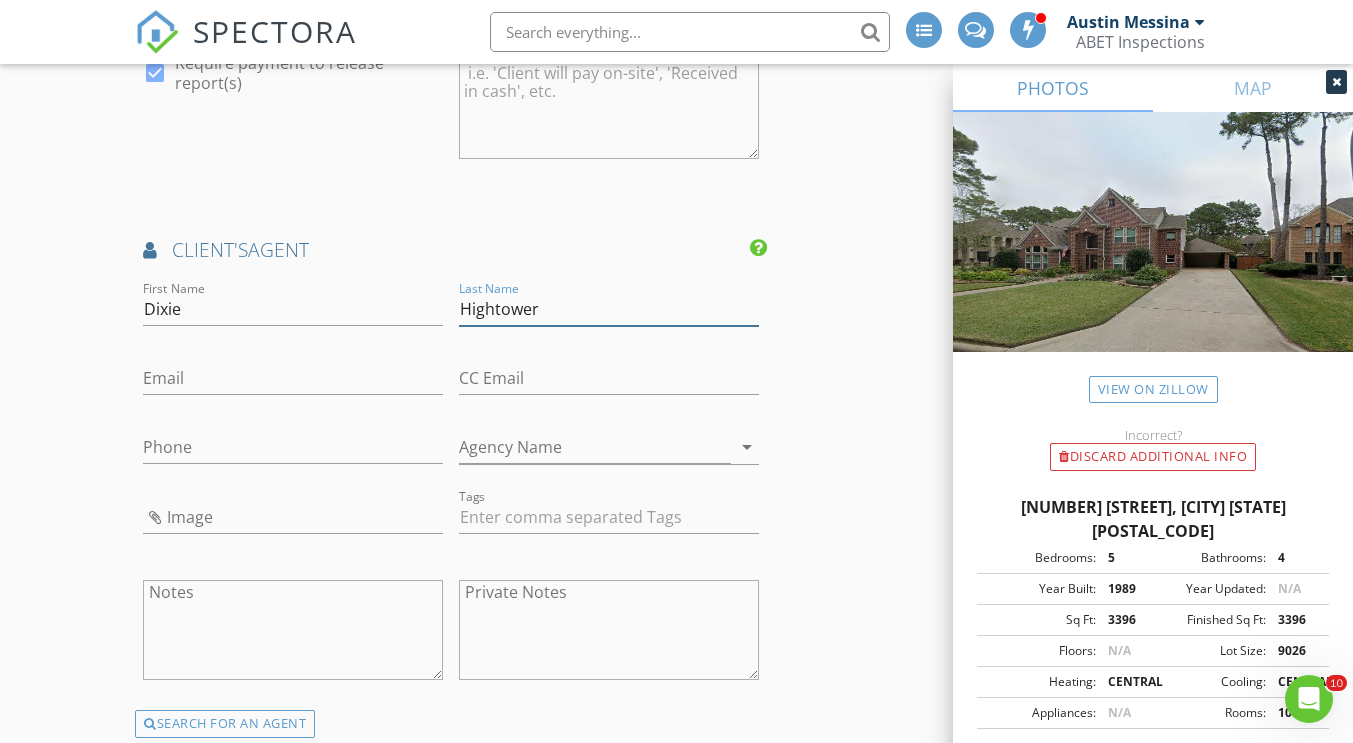 type on "Hightower" 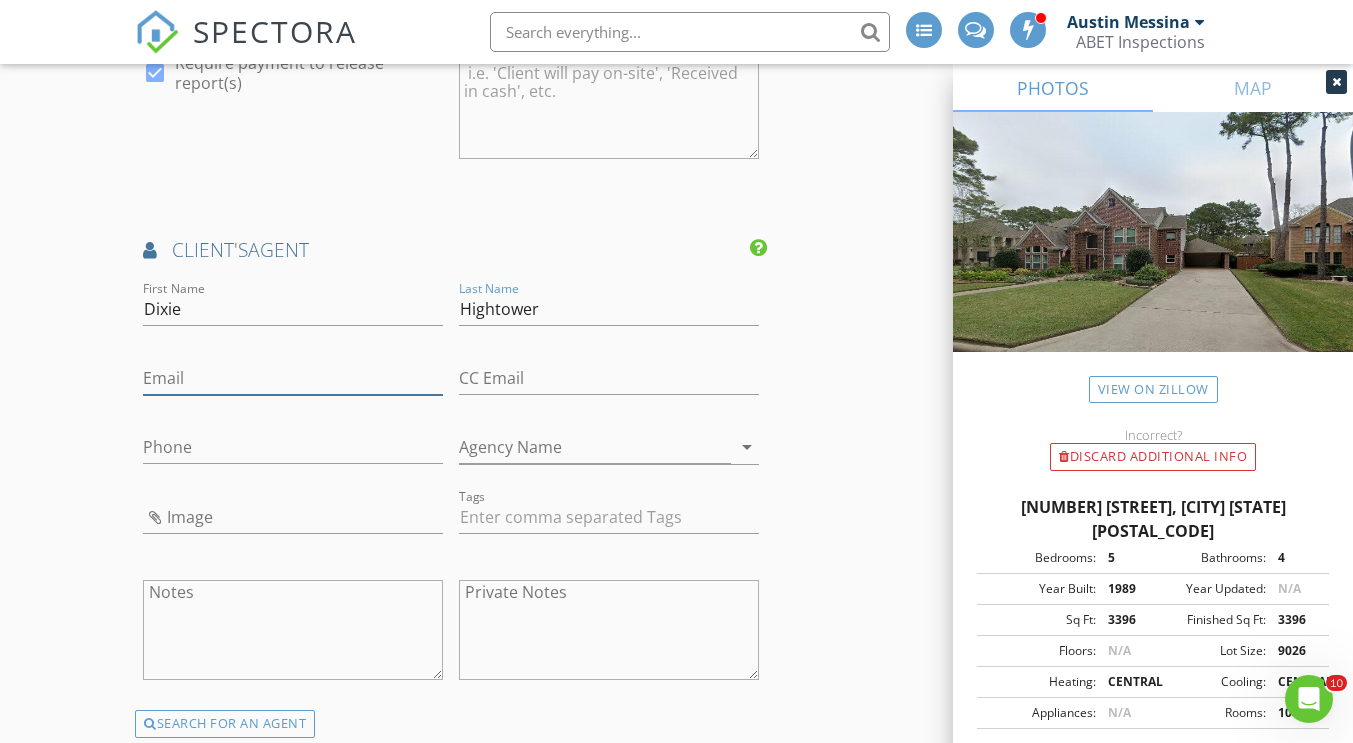 click on "Email" at bounding box center [293, 378] 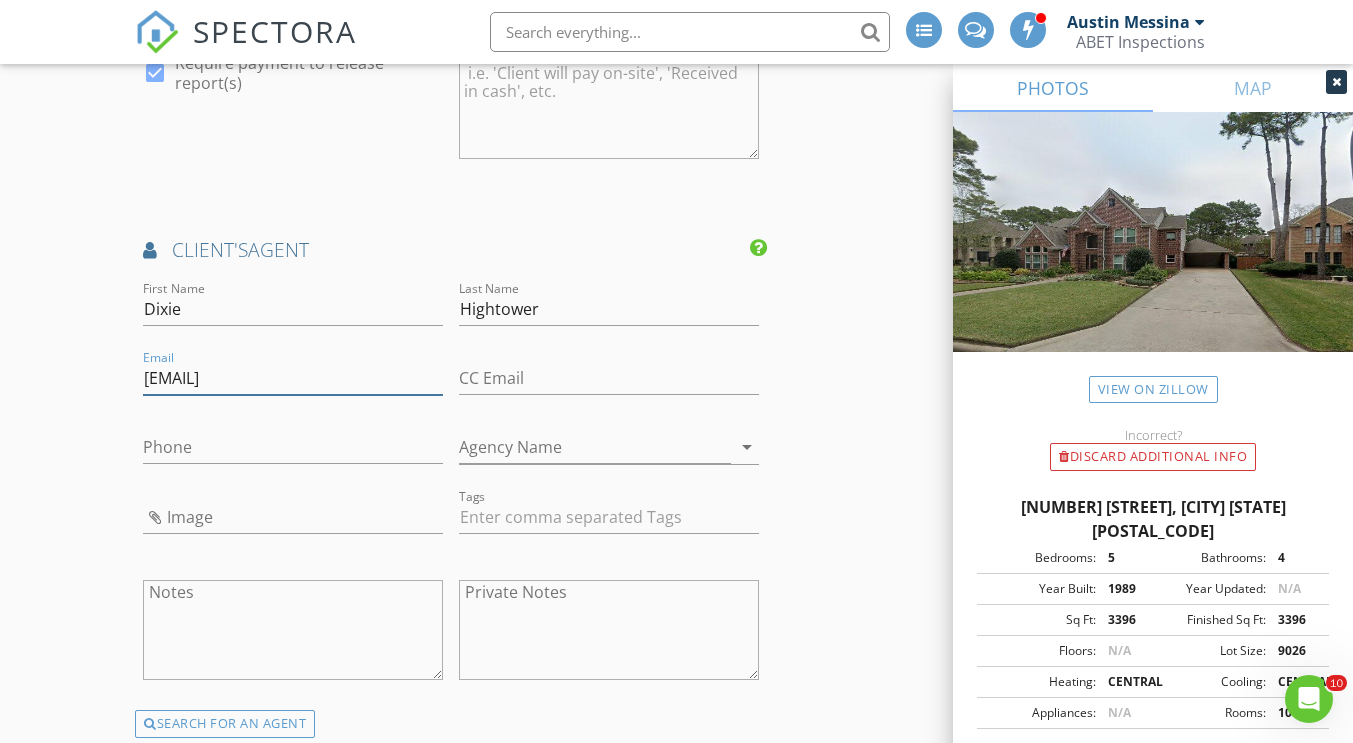 type on "dixie@hightowerhomes.com" 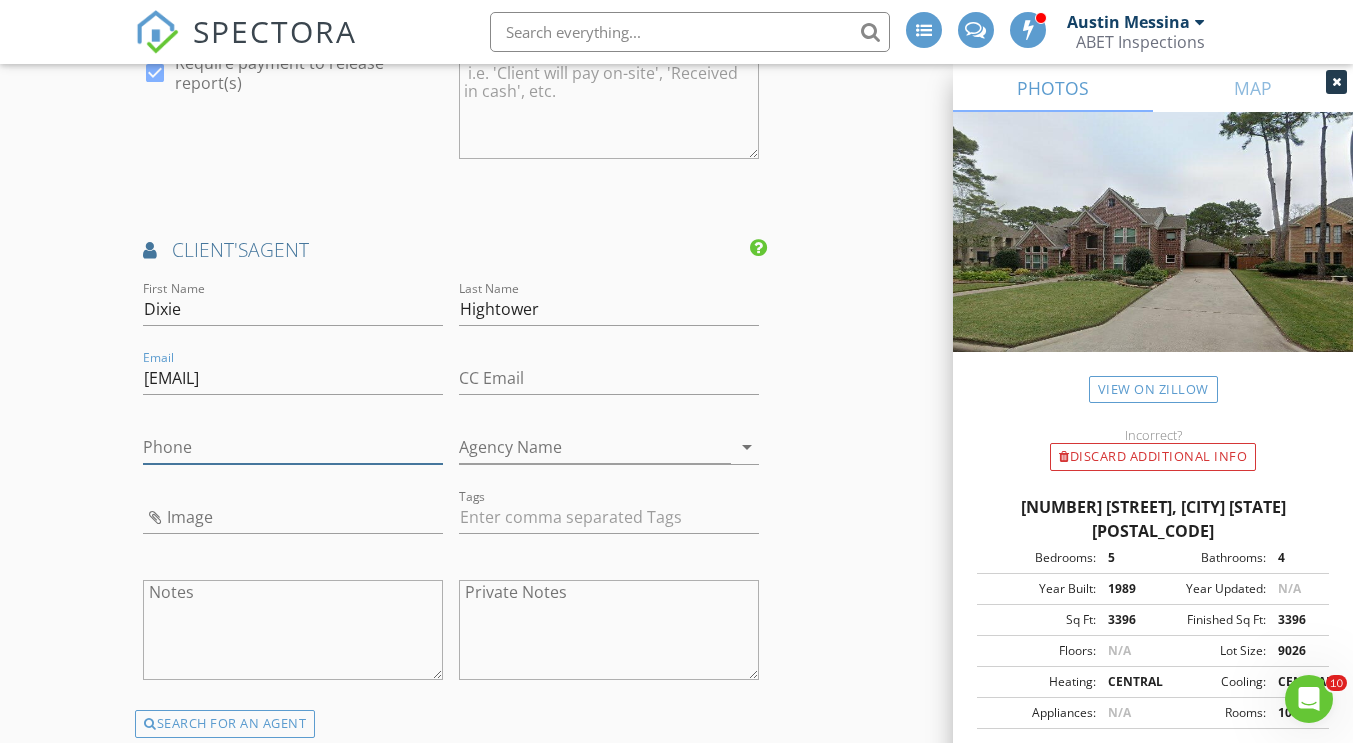 click on "Phone" at bounding box center [293, 447] 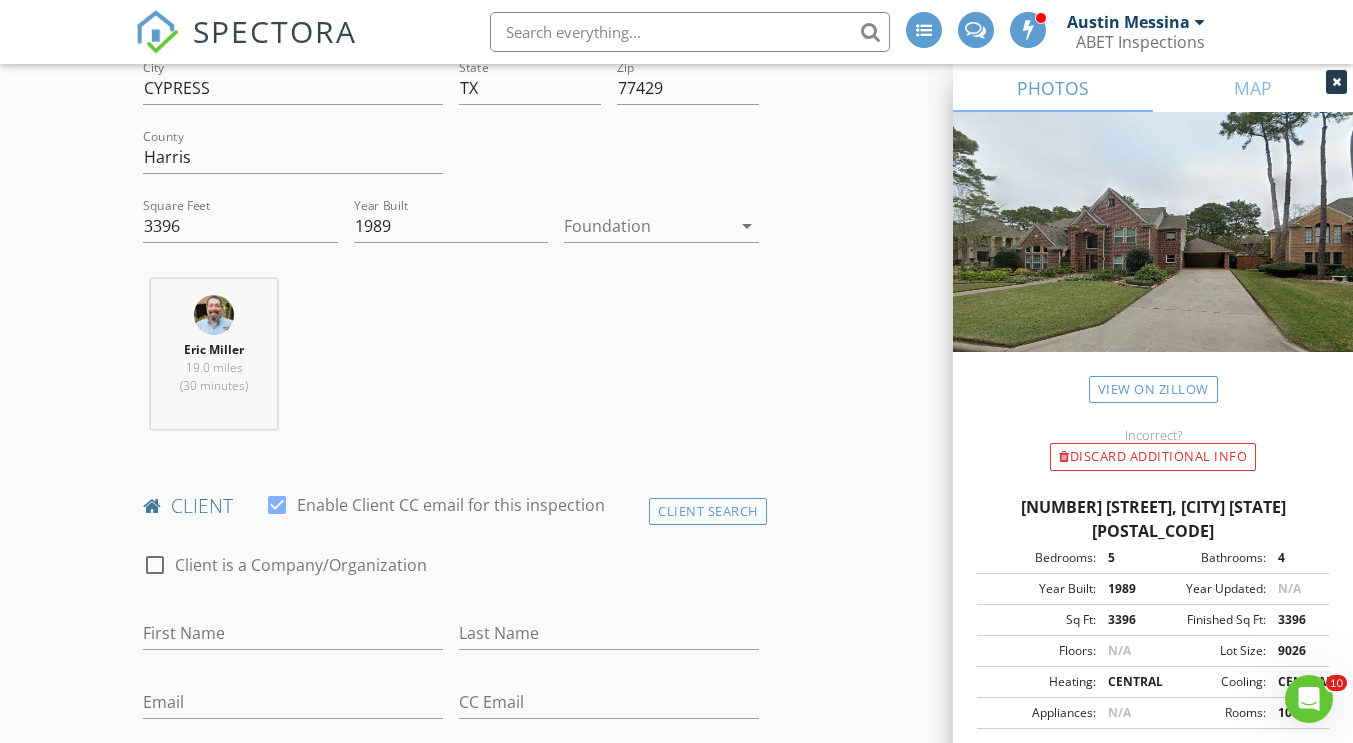 scroll, scrollTop: 800, scrollLeft: 0, axis: vertical 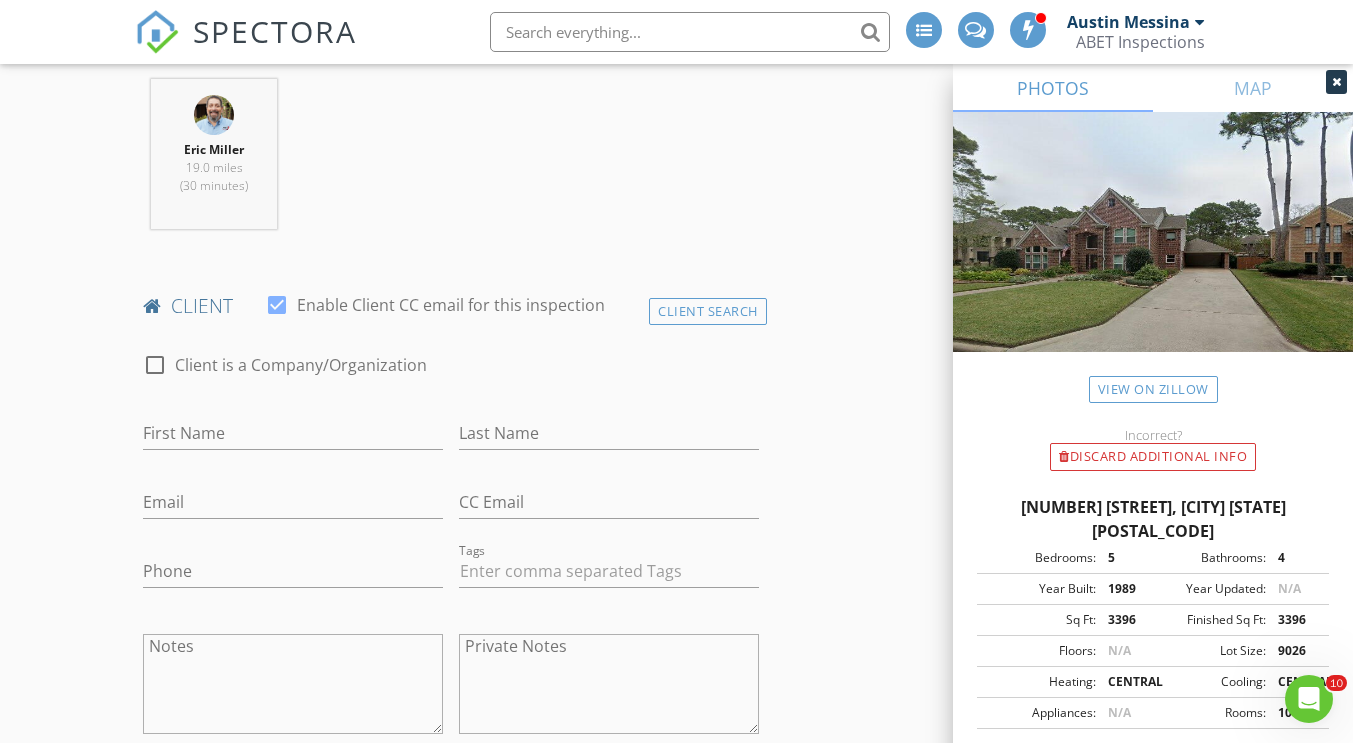 type on "832-722-7443" 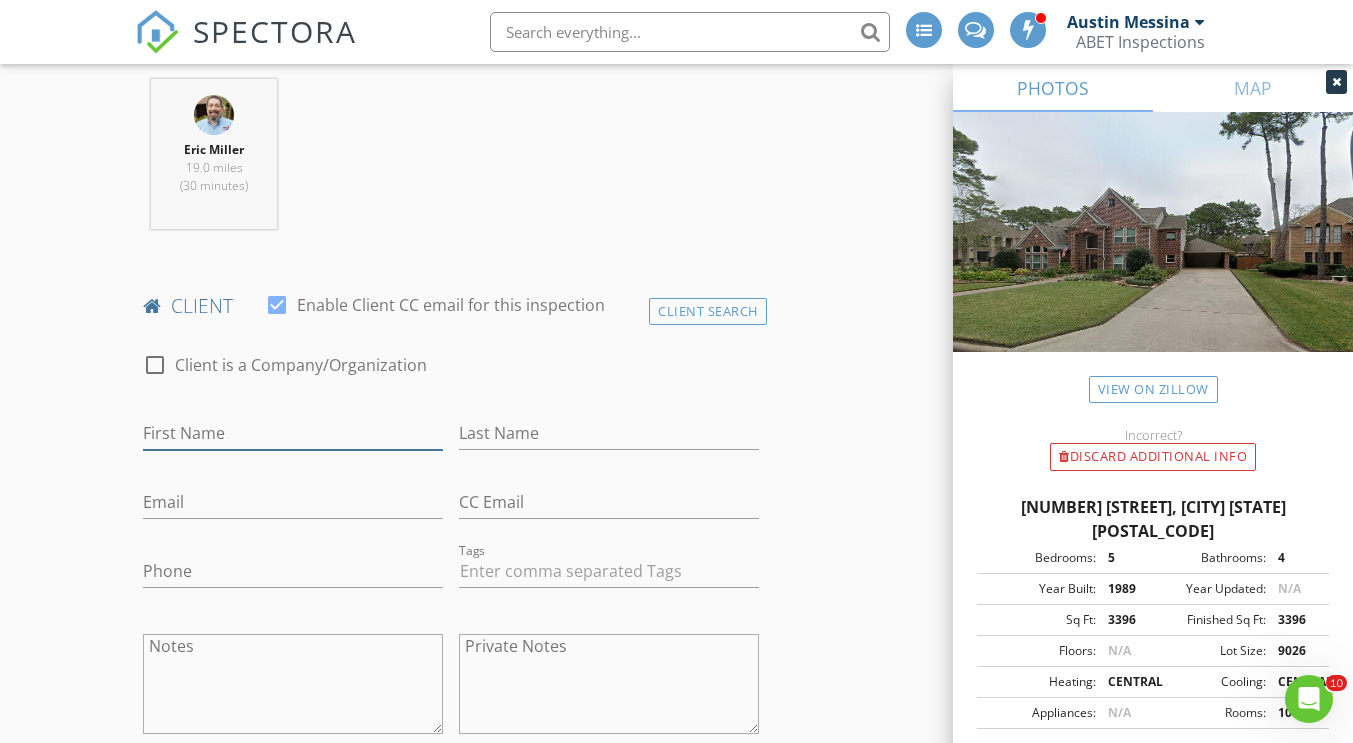 click on "First Name" at bounding box center [293, 433] 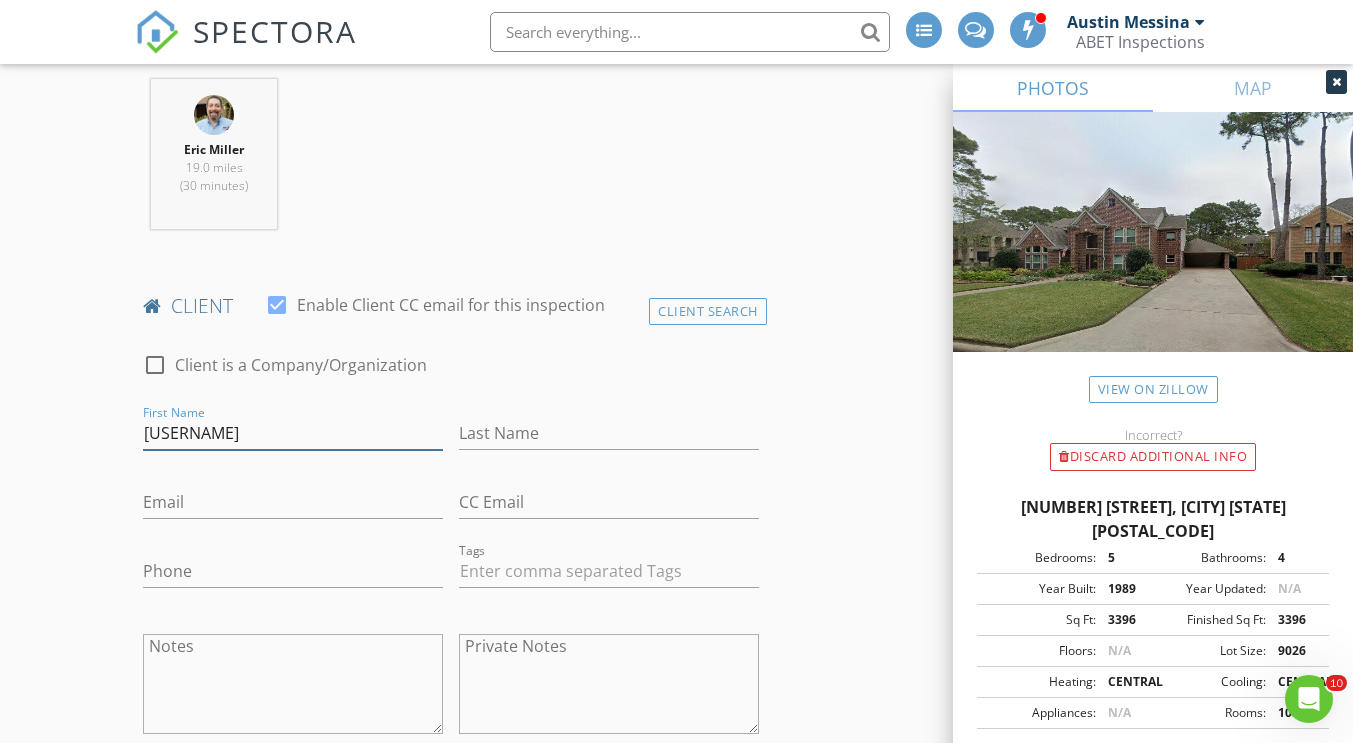 type on "Mustfa" 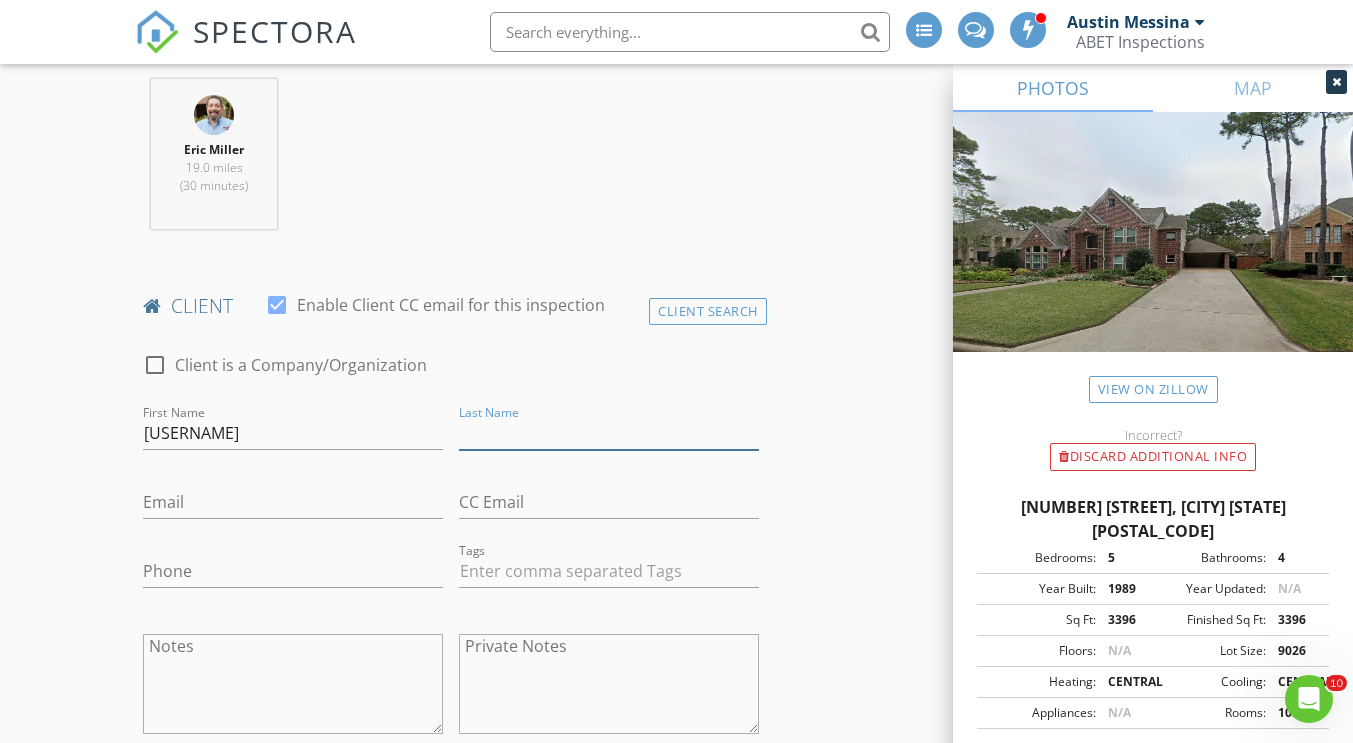 click on "Last Name" at bounding box center [609, 433] 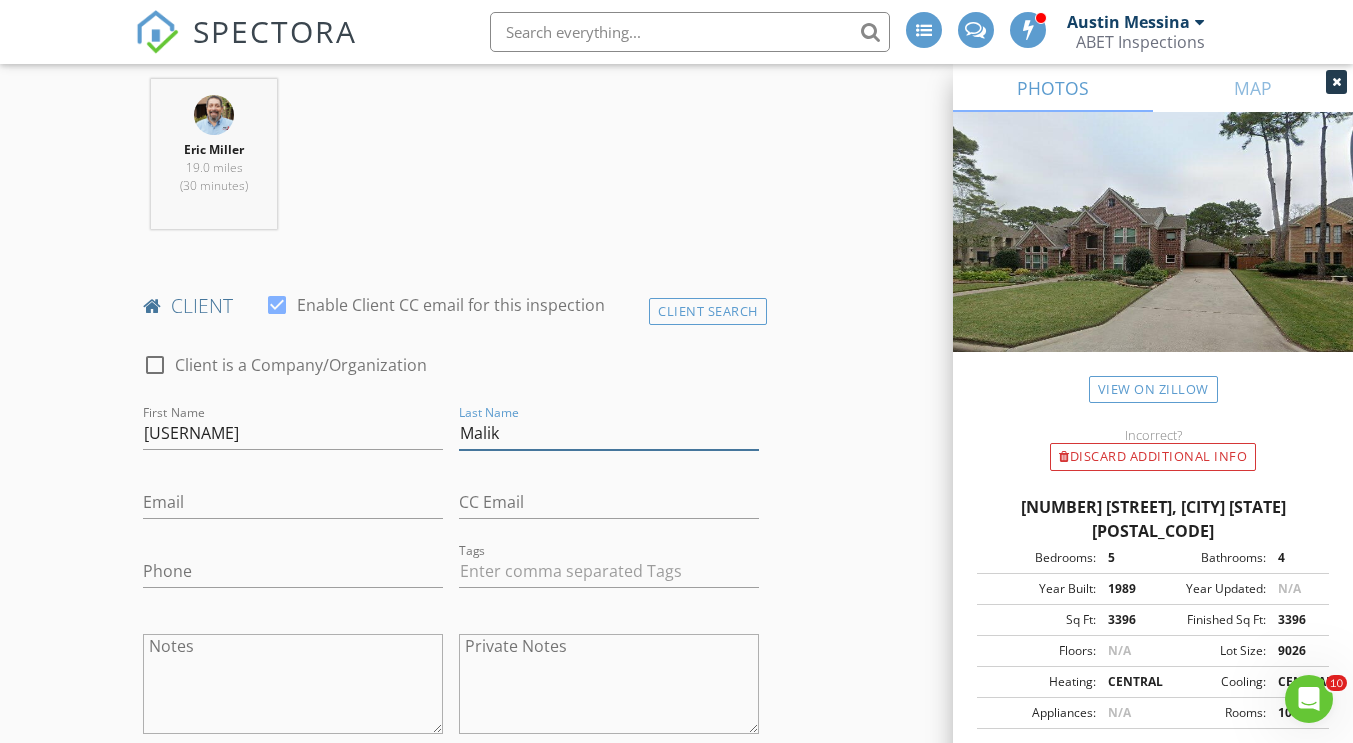 type on "Malik" 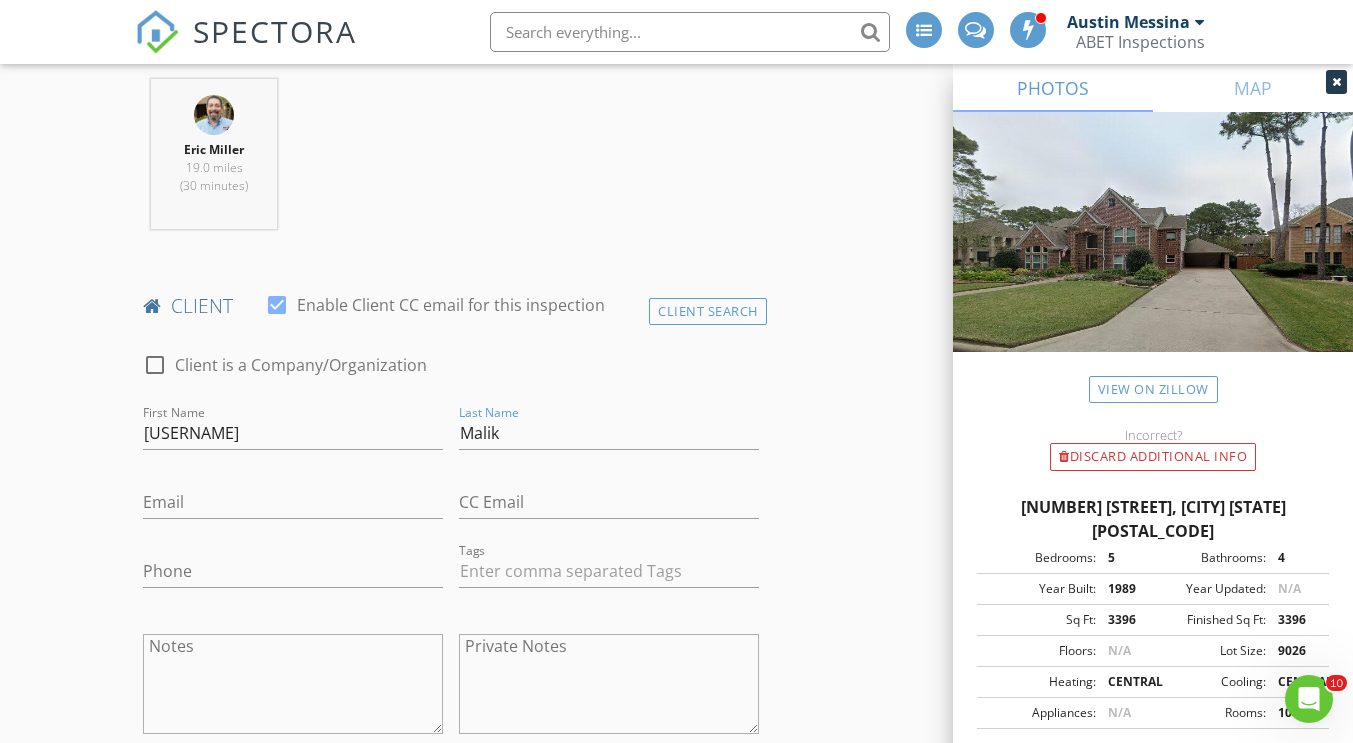 click on "Email" at bounding box center (293, 504) 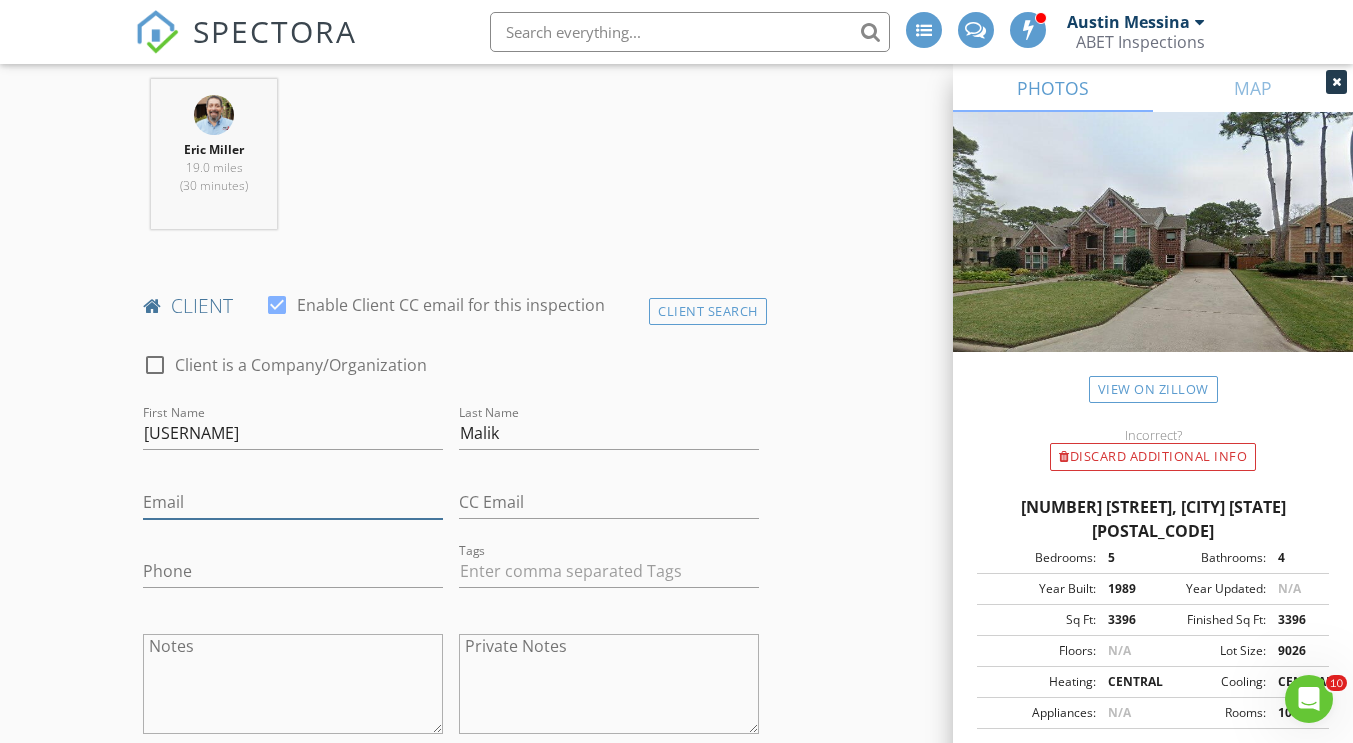 click on "Email" at bounding box center (293, 502) 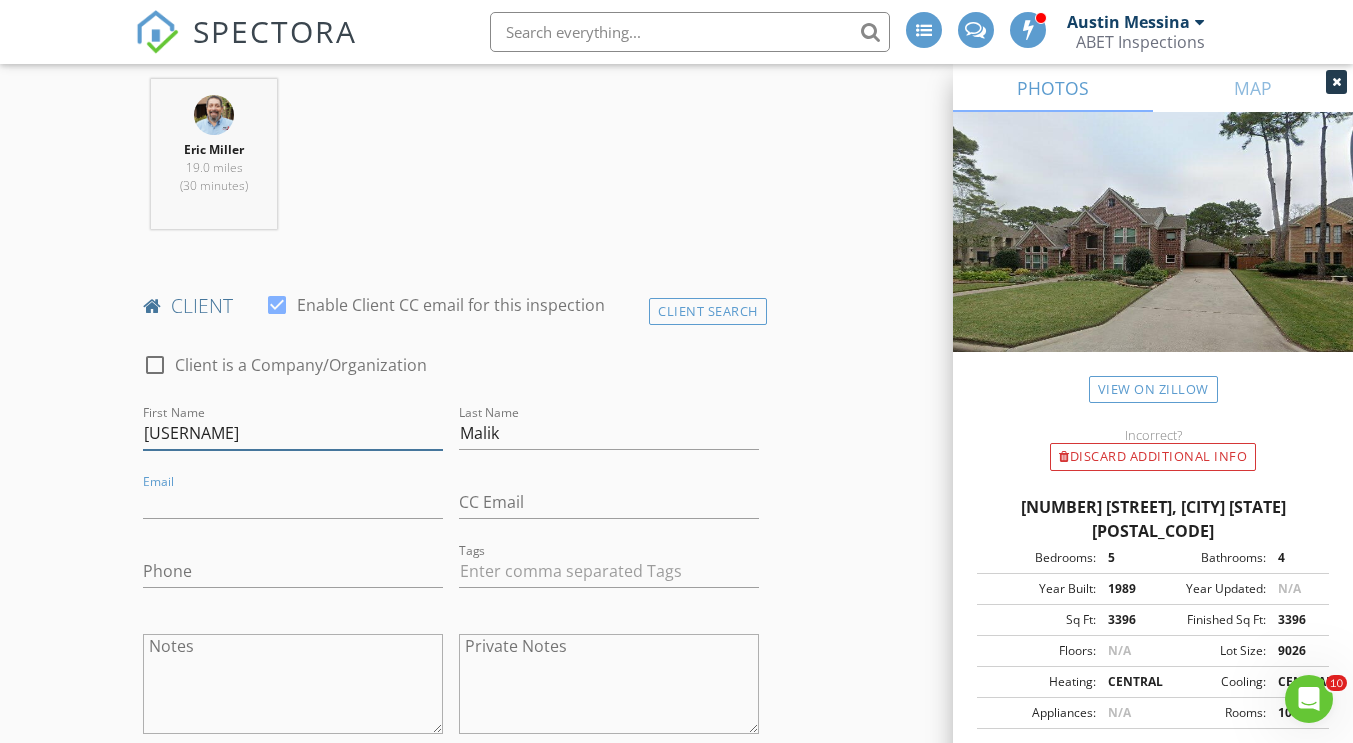 click on "Mustfa" at bounding box center (293, 433) 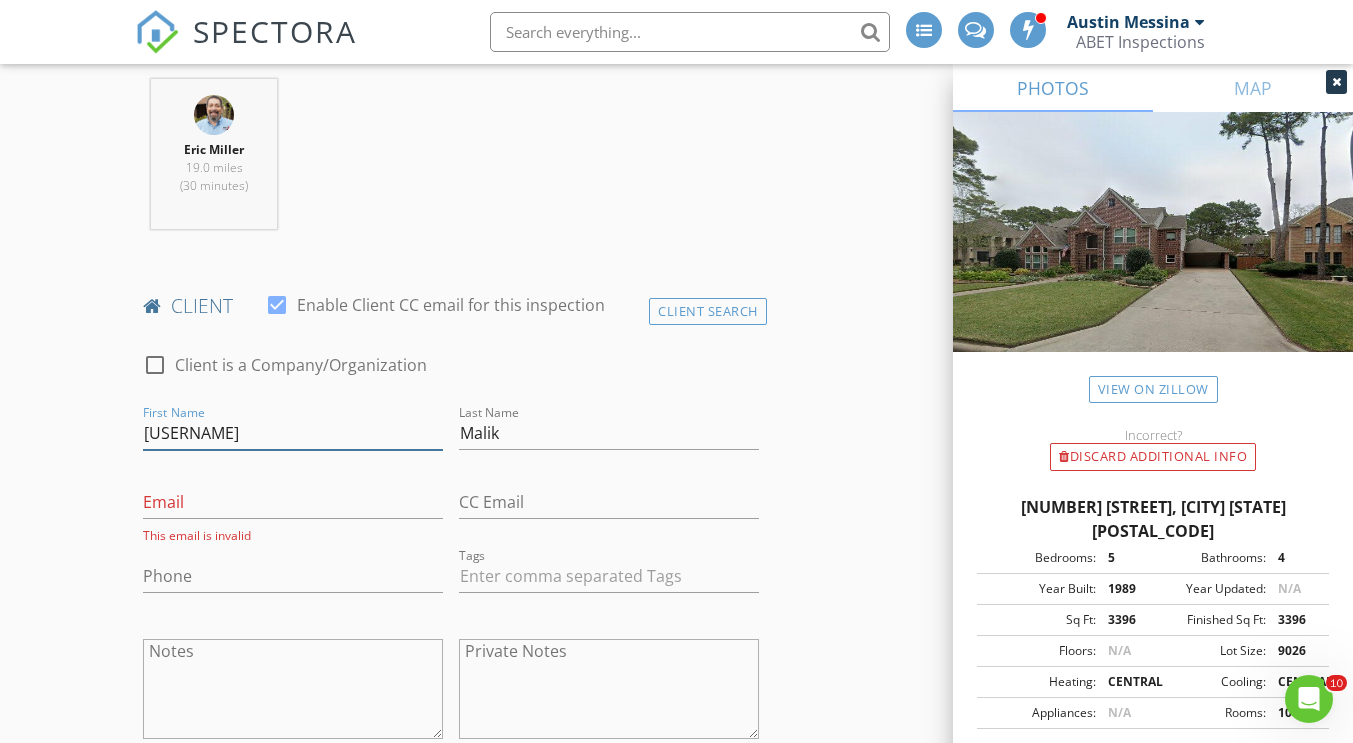 type on "Mustasa" 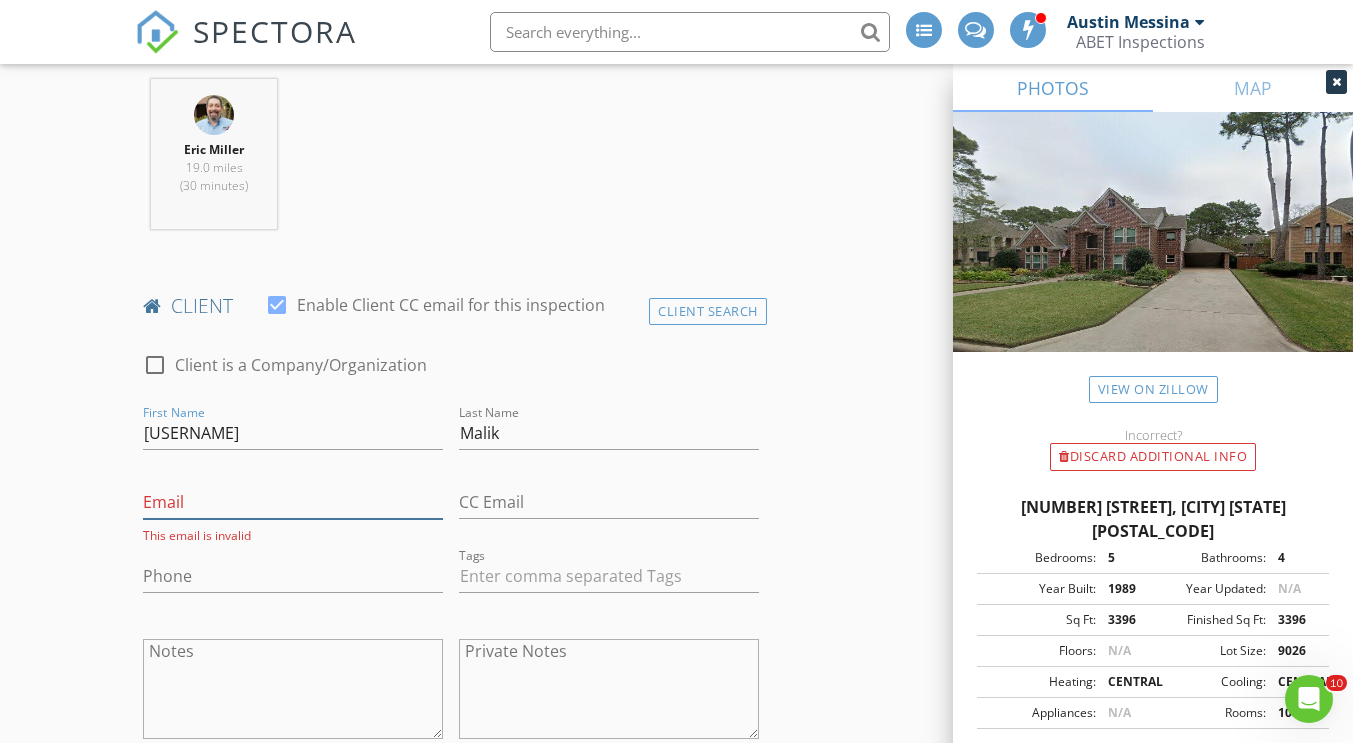 click on "Email" at bounding box center [293, 502] 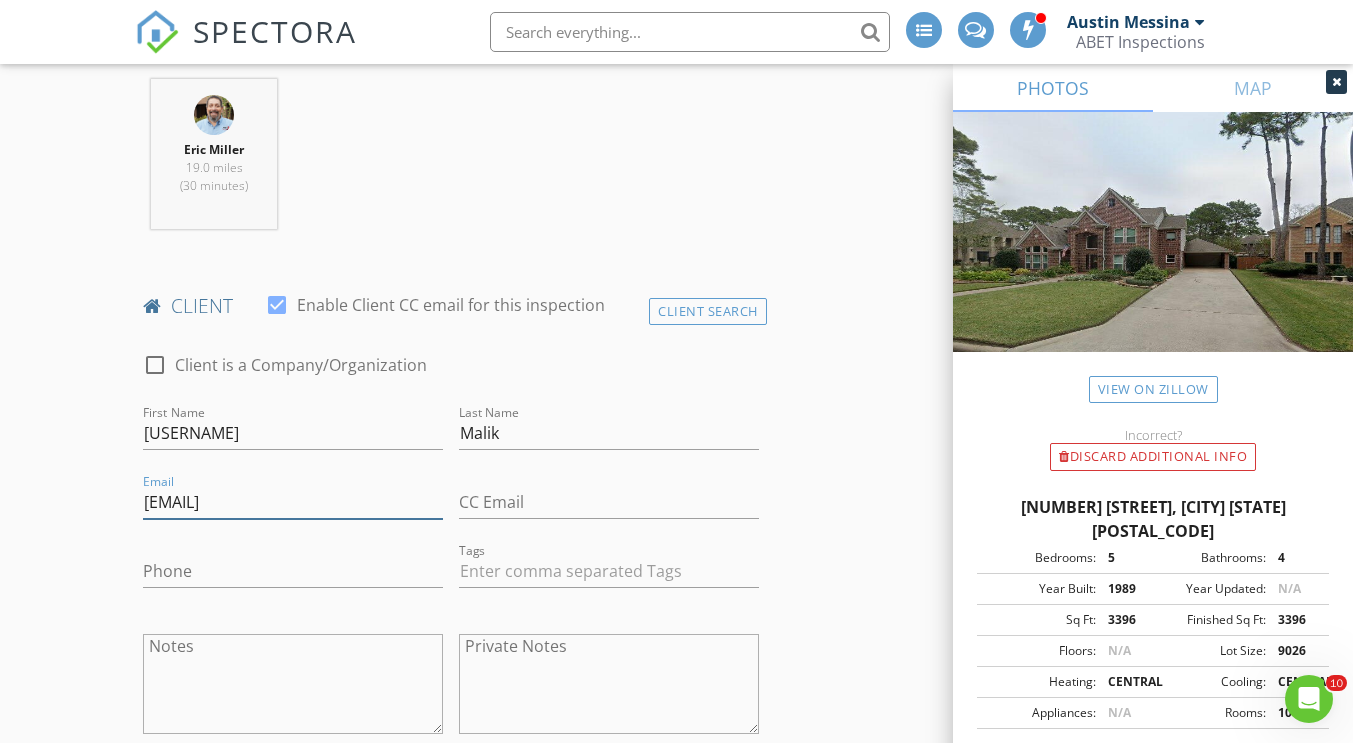 click on "mustasa.i.malik14@gmail.com" at bounding box center [293, 502] 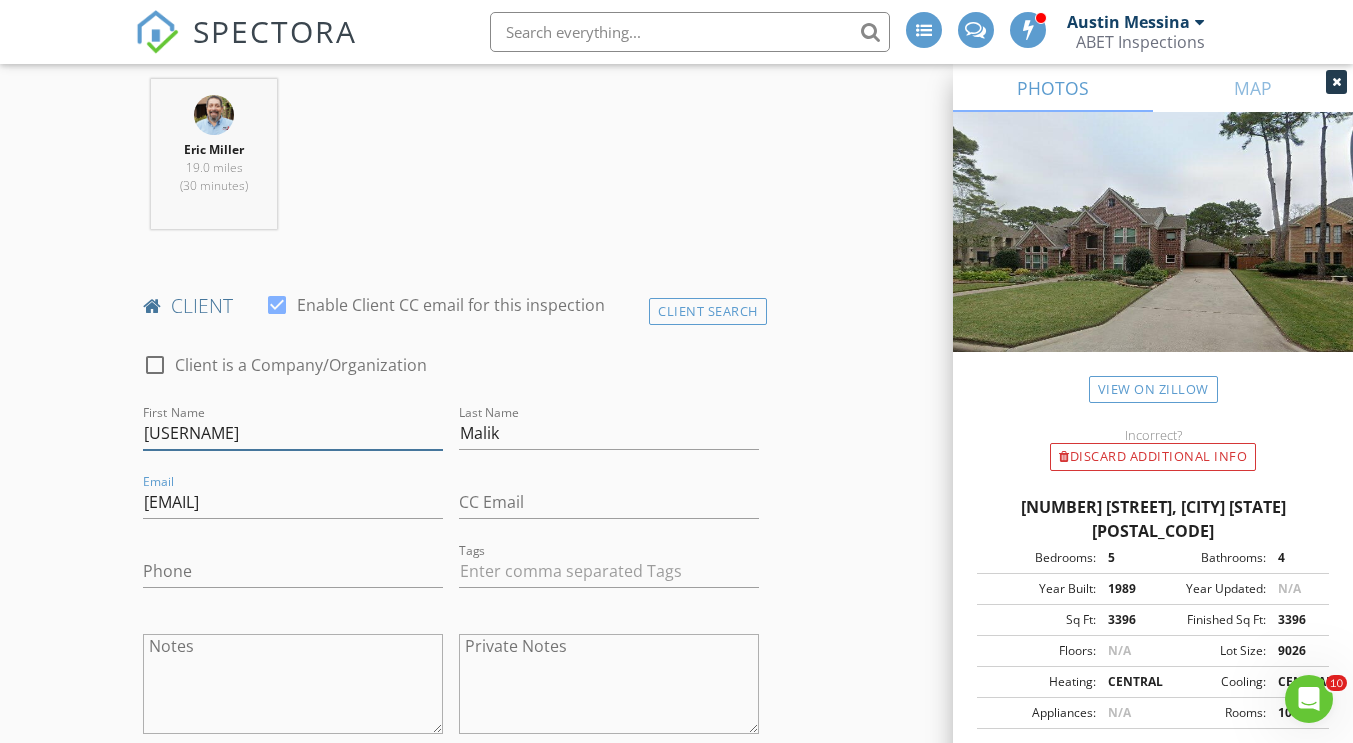 click on "Mustasa" at bounding box center (293, 433) 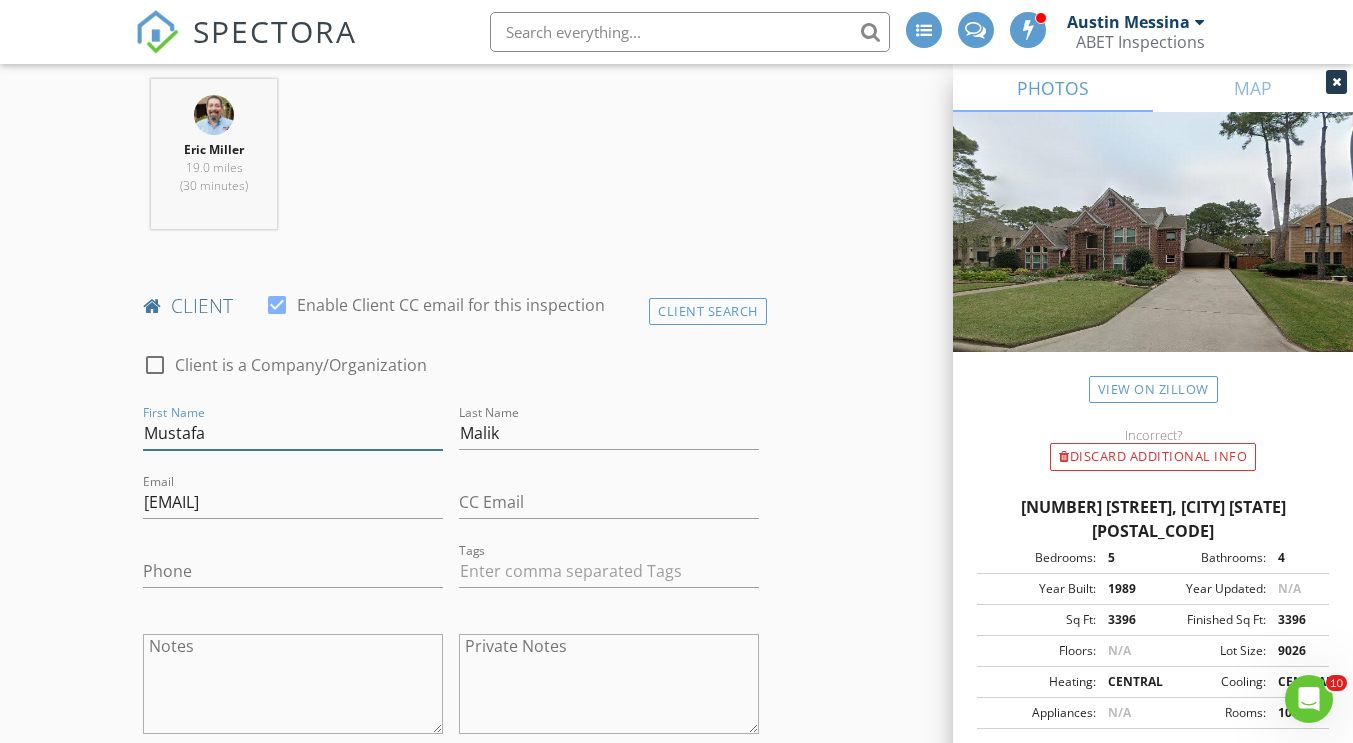 type on "Mustafa" 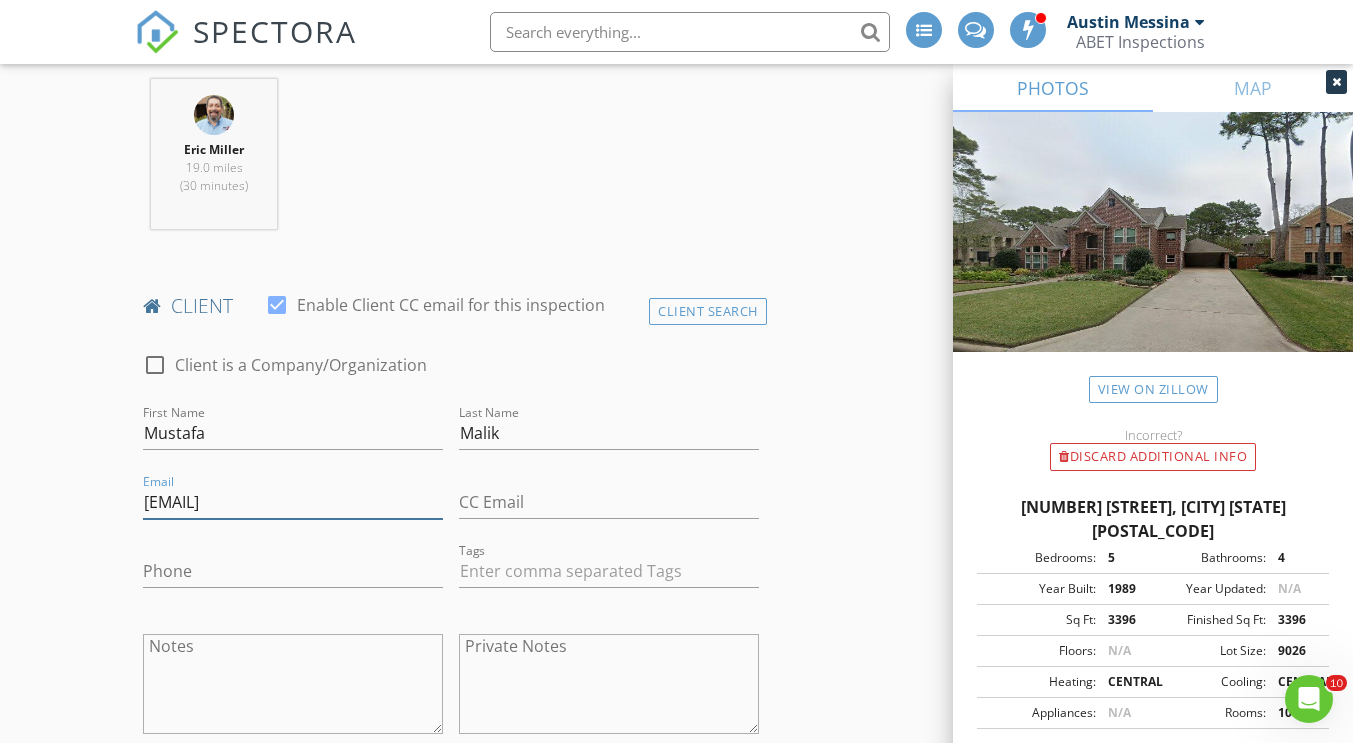 click on "mustafa.i.malik14@gmail.com" at bounding box center [293, 502] 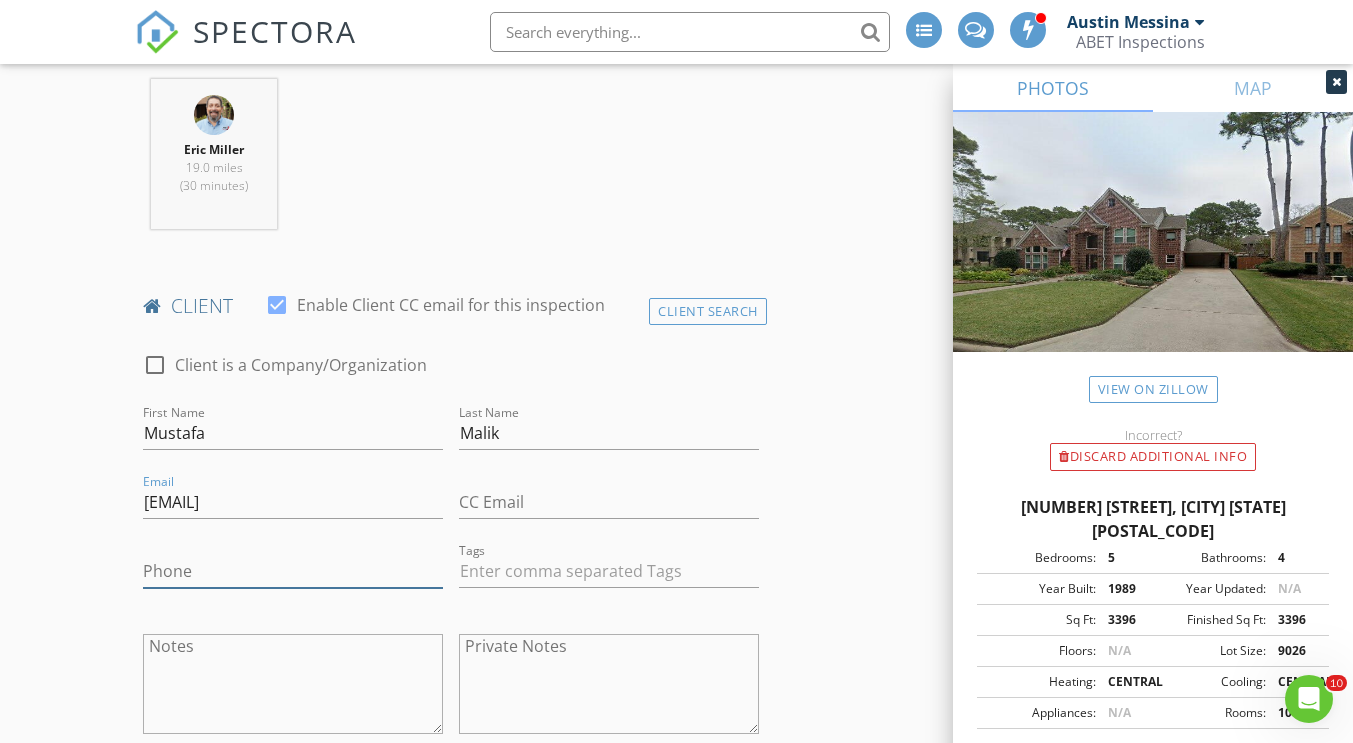 click on "Phone" at bounding box center (293, 571) 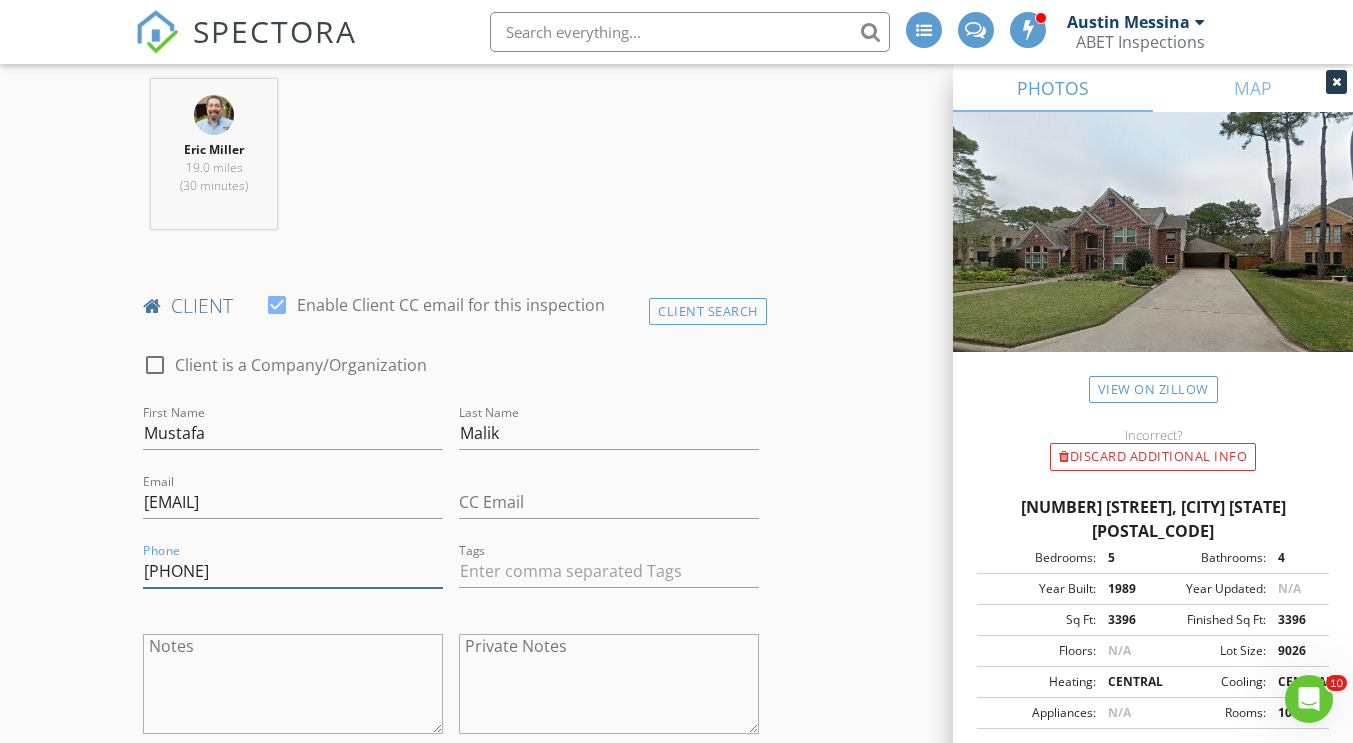 type on "281-386-3984" 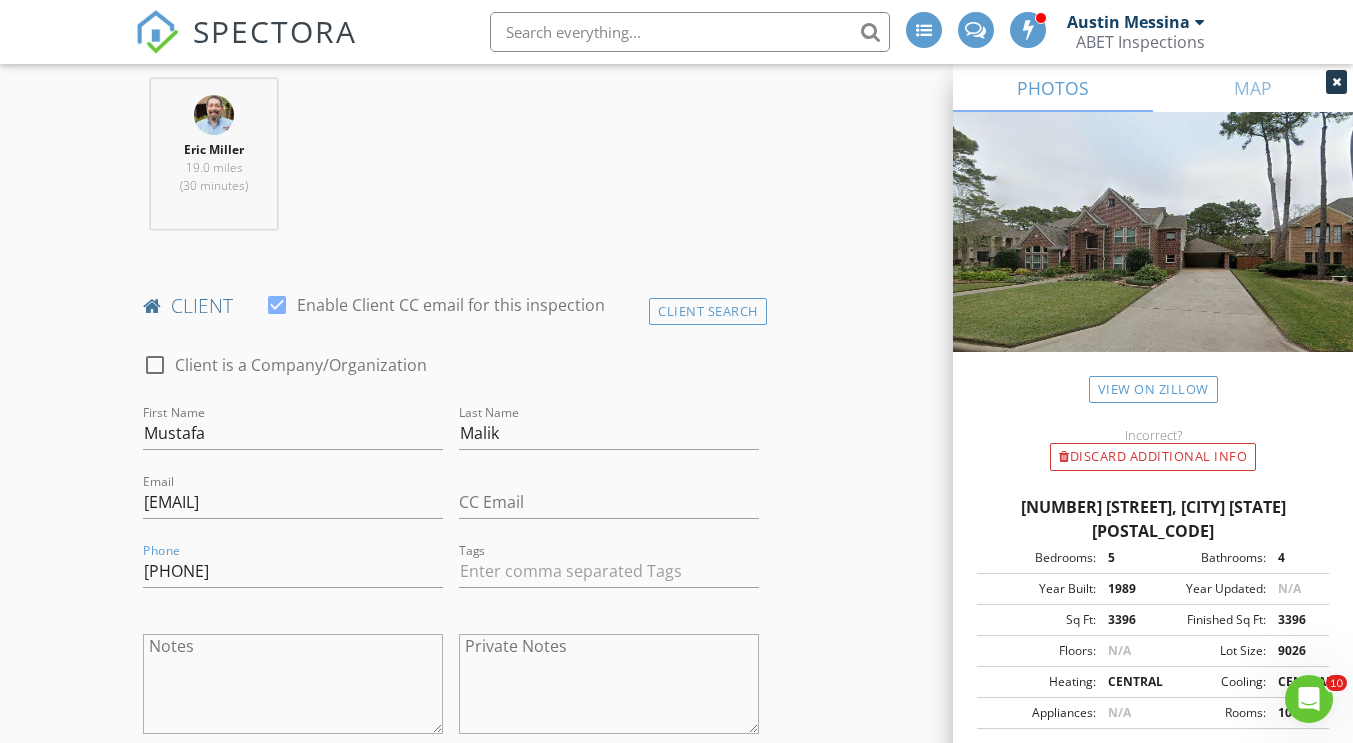 click on "Notes" at bounding box center (293, 684) 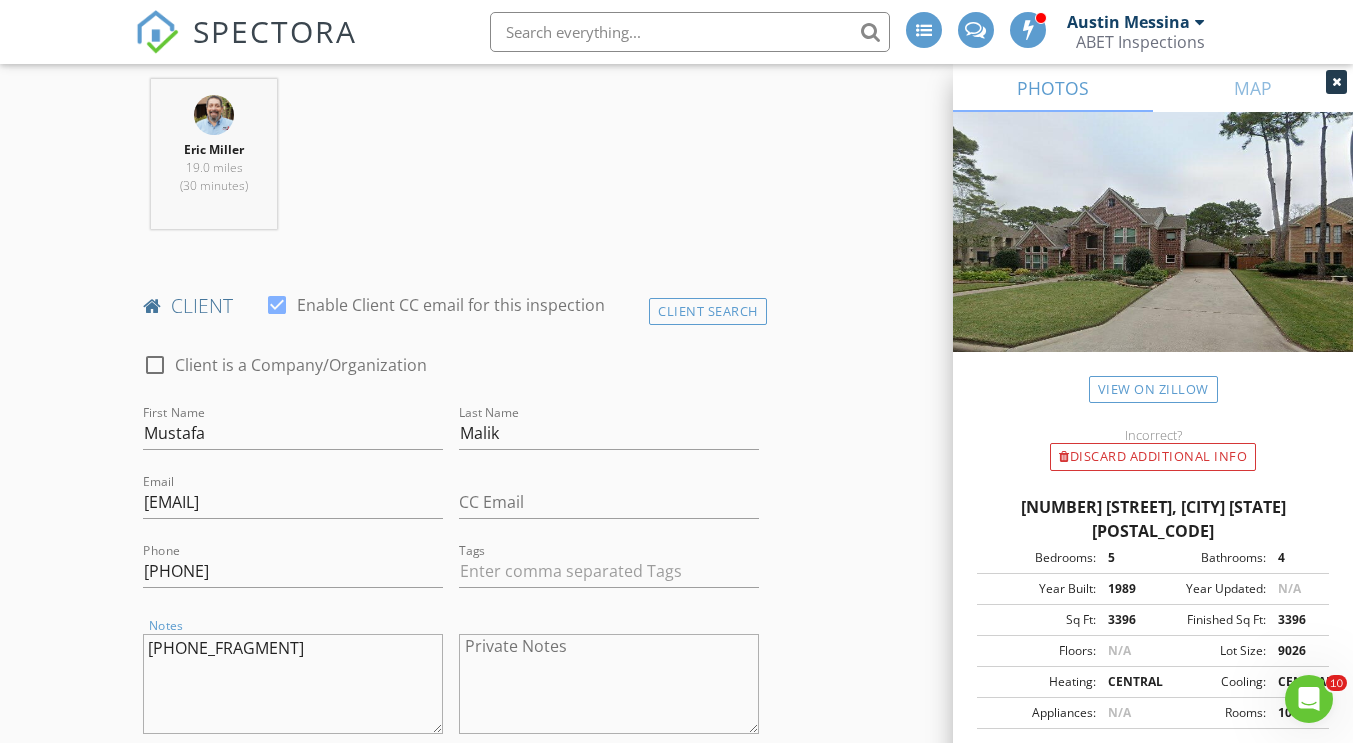 type on "Sister's phone number" 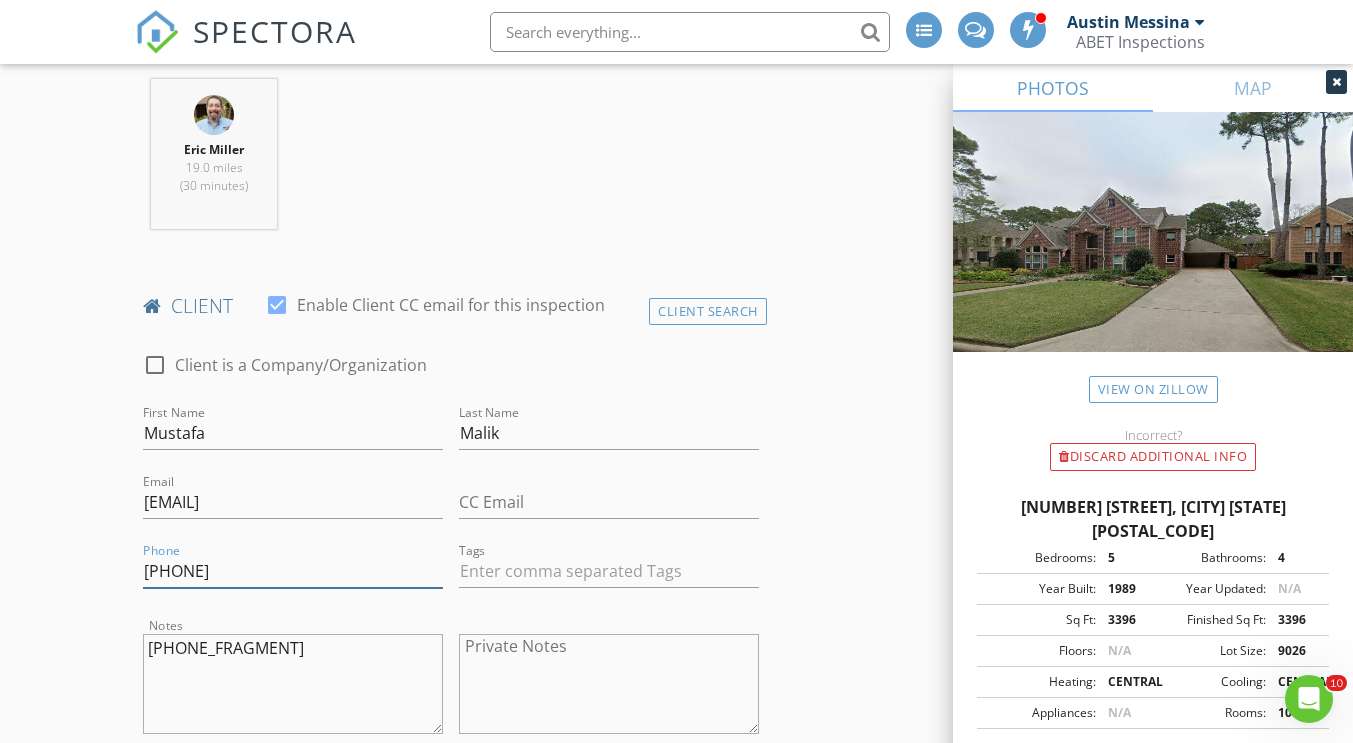 drag, startPoint x: 313, startPoint y: 571, endPoint x: 166, endPoint y: 568, distance: 147.03061 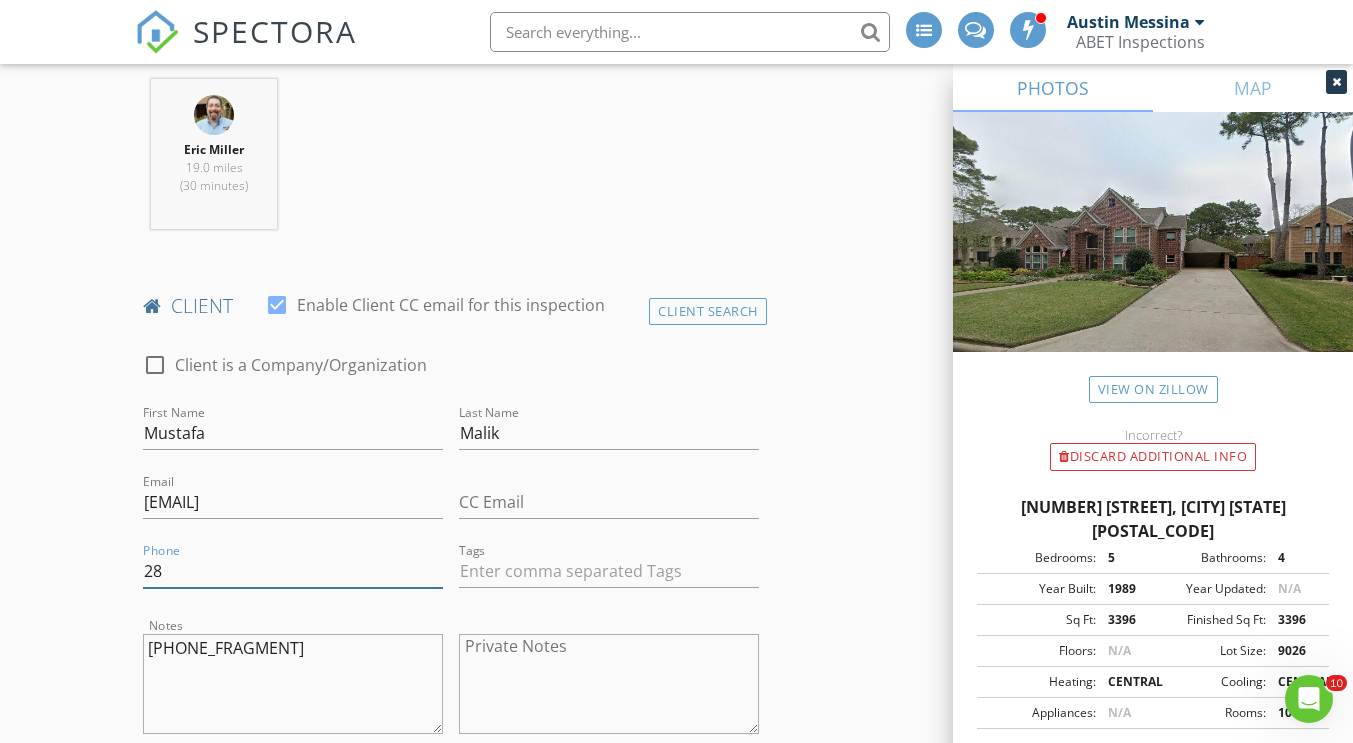 type on "2" 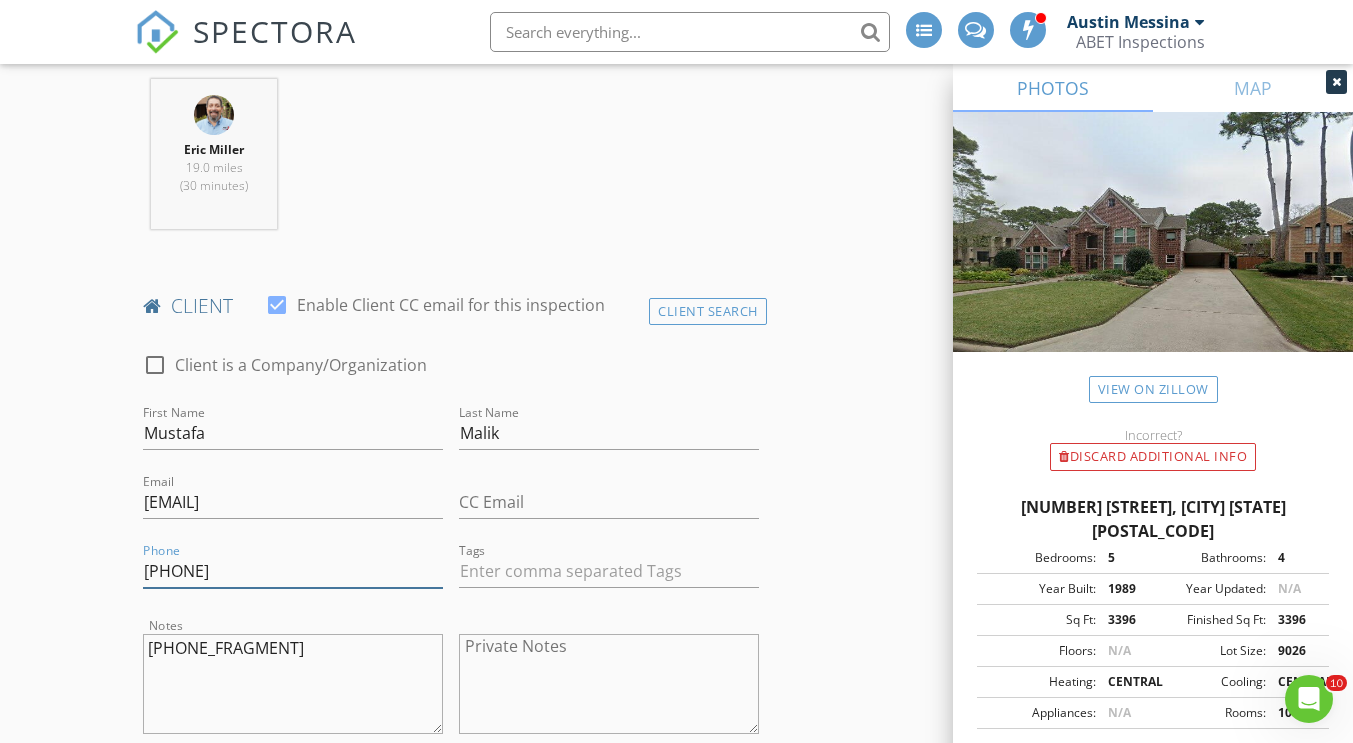 type on "832-997-2169" 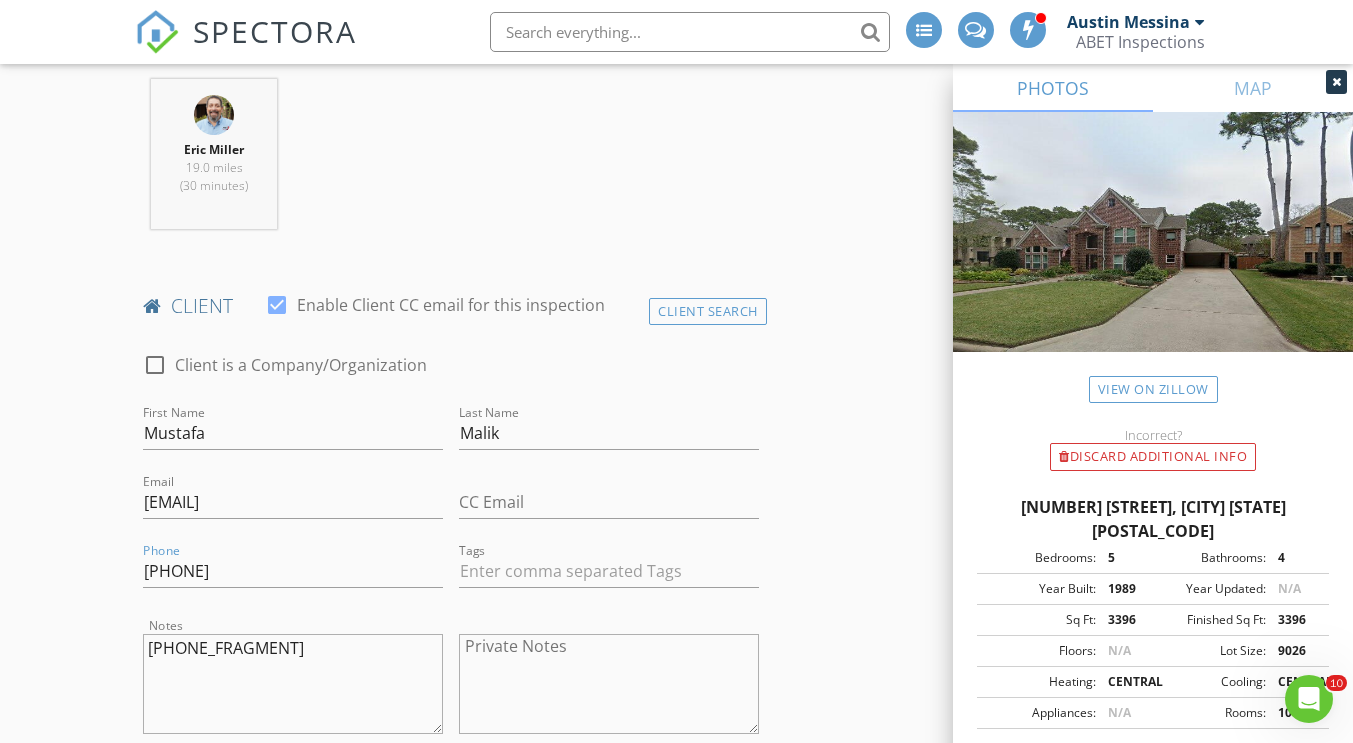 click on "Sister's phone number" at bounding box center [293, 684] 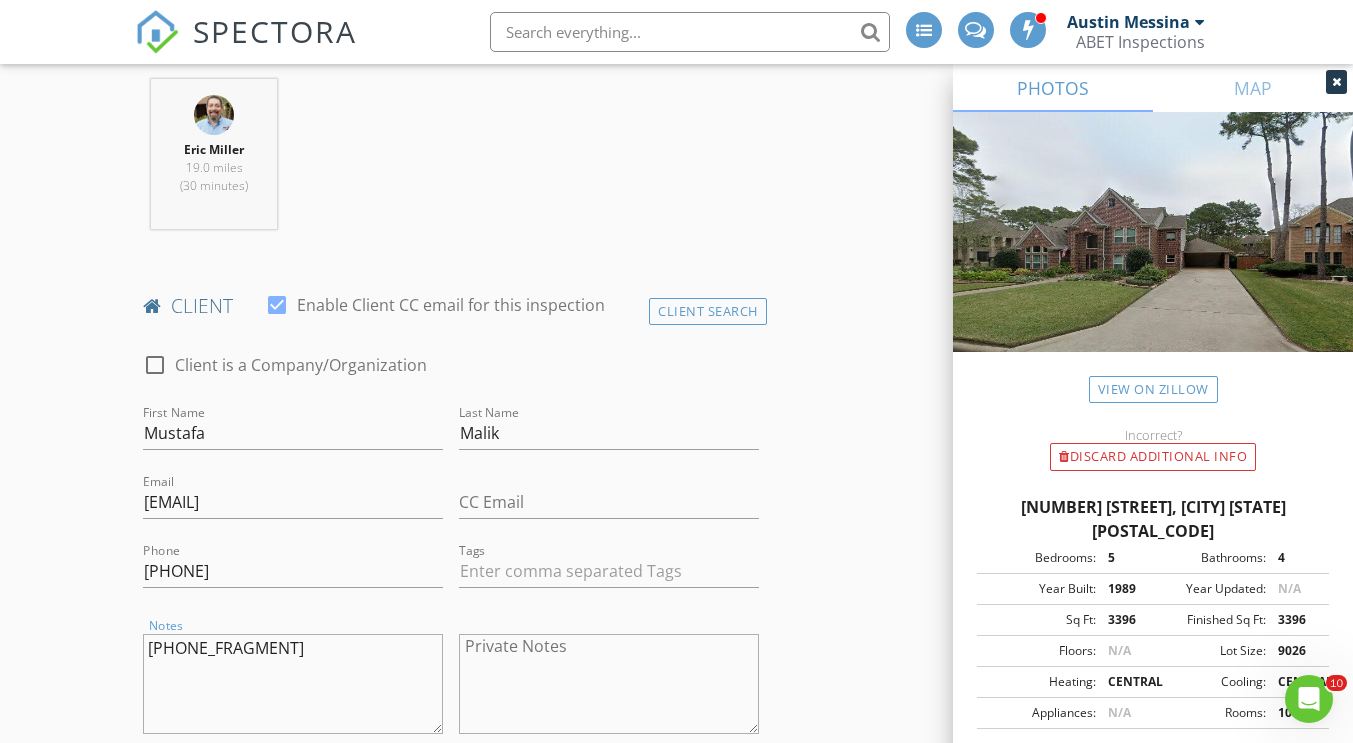 paste on "81-386-3984" 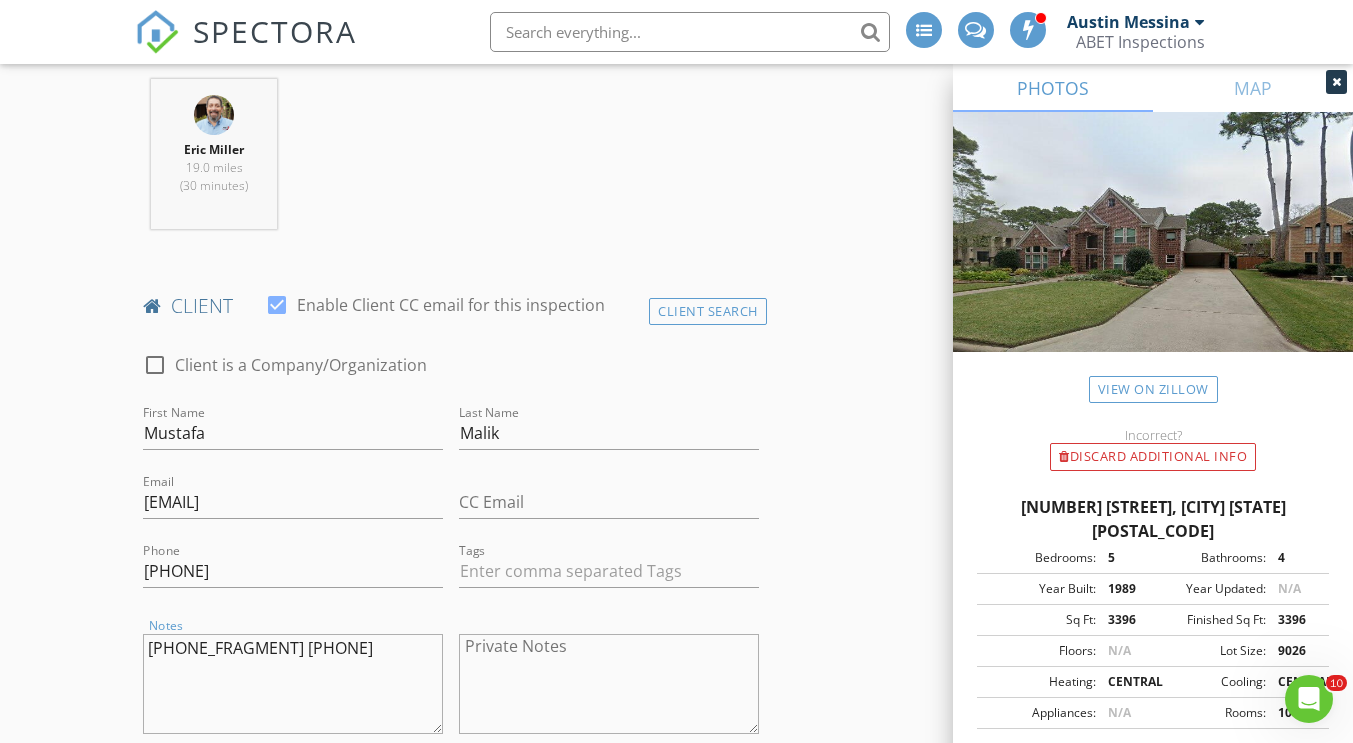click on "Sister's phone number 81-386-3984" at bounding box center [293, 684] 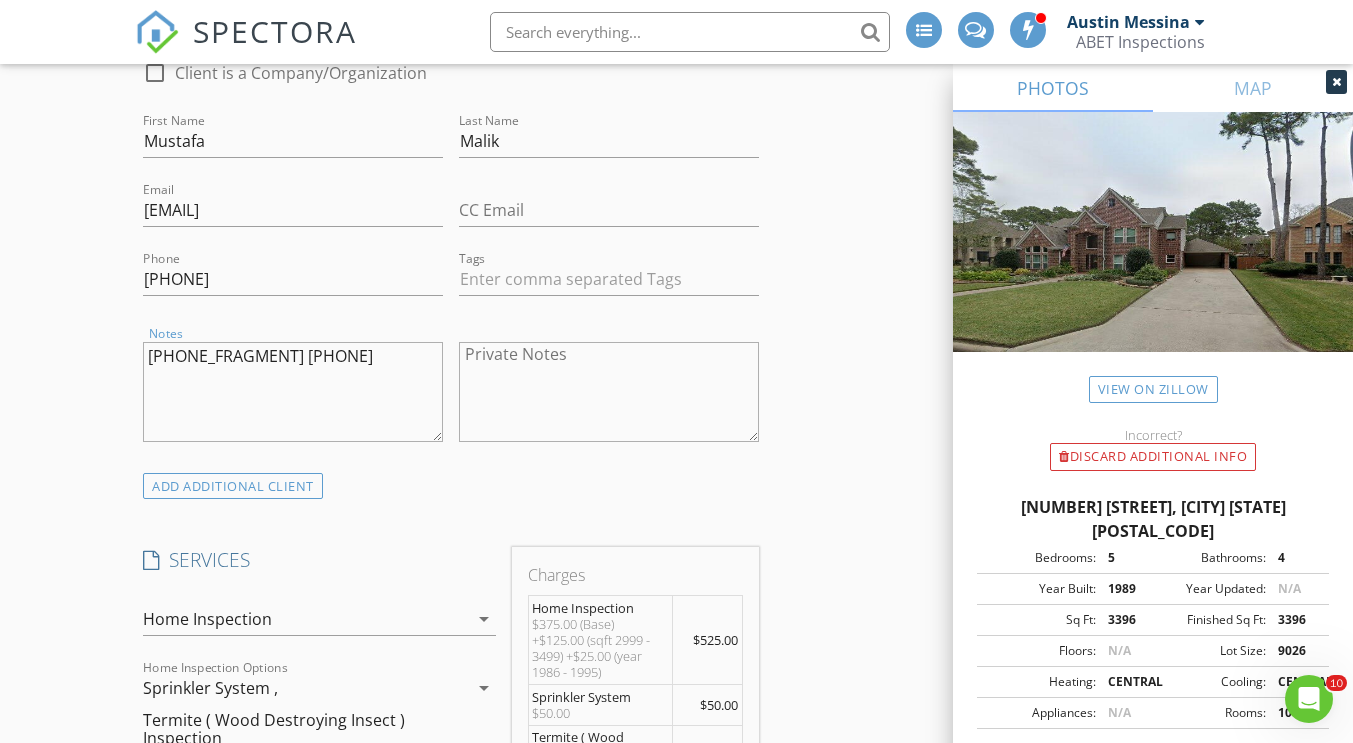 scroll, scrollTop: 1400, scrollLeft: 0, axis: vertical 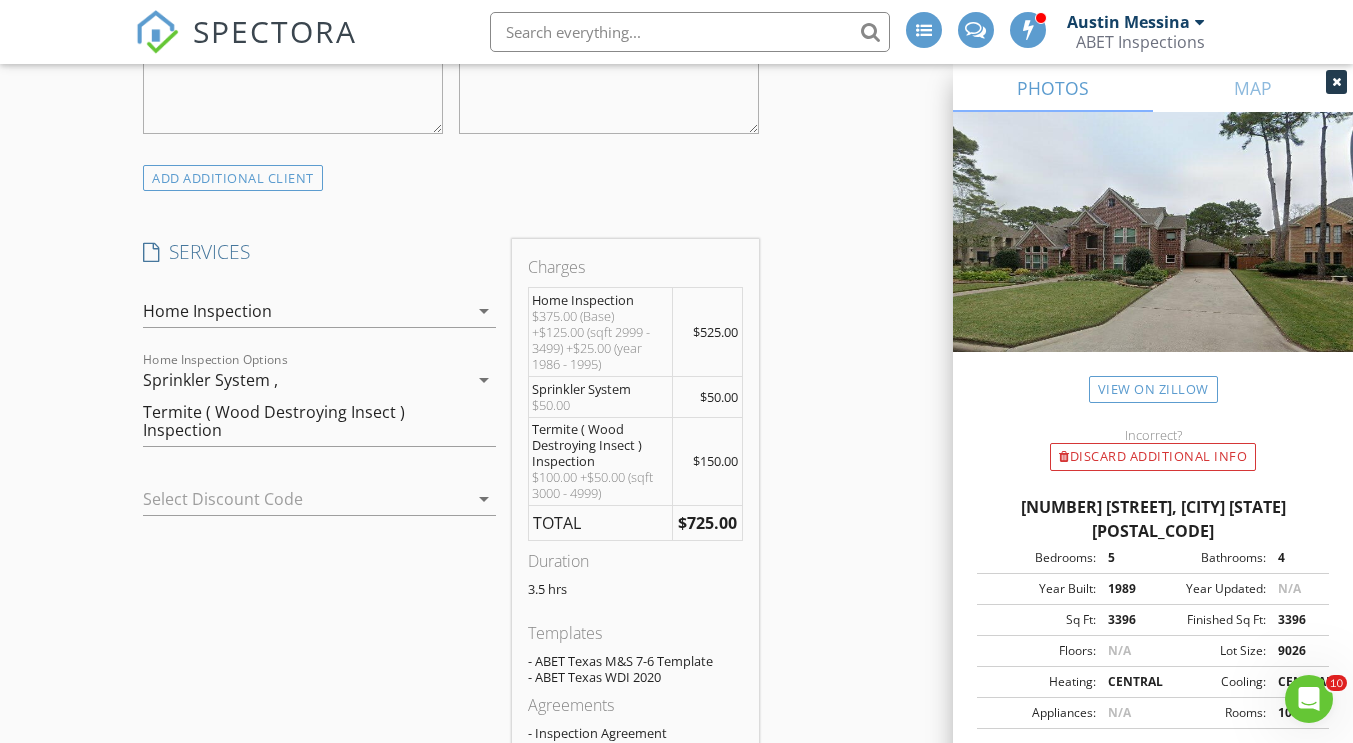 type on "Sister's phone number 281-386-3984" 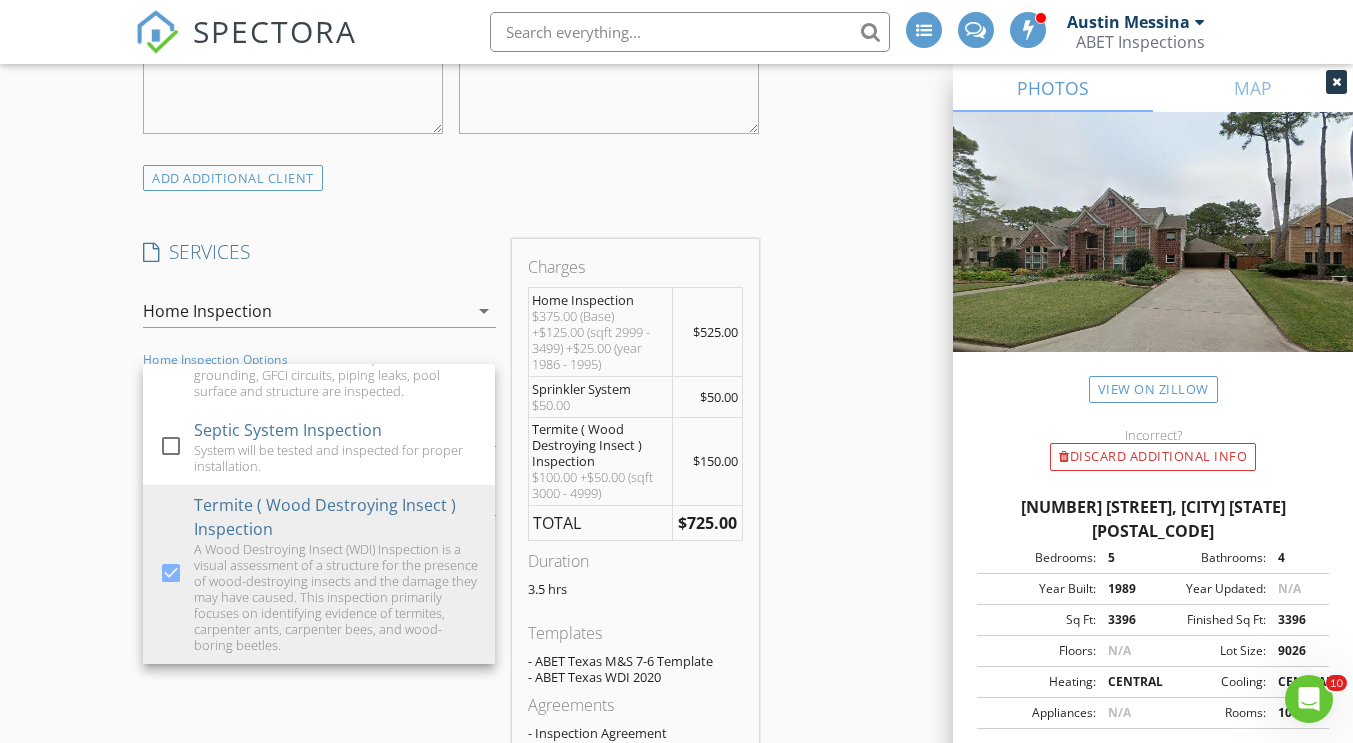 click on "New Inspection
INSPECTOR(S)
check_box_outline_blank   Austin Messina     check_box   Eric Miller   PRIMARY   Eric Miller arrow_drop_down   check_box_outline_blank Eric Miller specifically requested
Date/Time
08/04/2025 10:00 AM
Location
Address Search       Address 13307 Oddom Ct   Unit   City CYPRESS   State TX   Zip 77429   County Harris     Square Feet 3396   Year Built 1989   Foundation arrow_drop_down     Eric Miller     19.0 miles     (30 minutes)
client
check_box Enable Client CC email for this inspection   Client Search     check_box_outline_blank Client is a Company/Organization     First Name Mustafa   Last Name Malik   Email mustafa.i.malik14@gmail.com   CC Email   Phone 832-997-2169         Tags         Notes Sister's phone number 281-386-3984   Private Notes
ADD ADDITIONAL client
check_box" at bounding box center [676, 888] 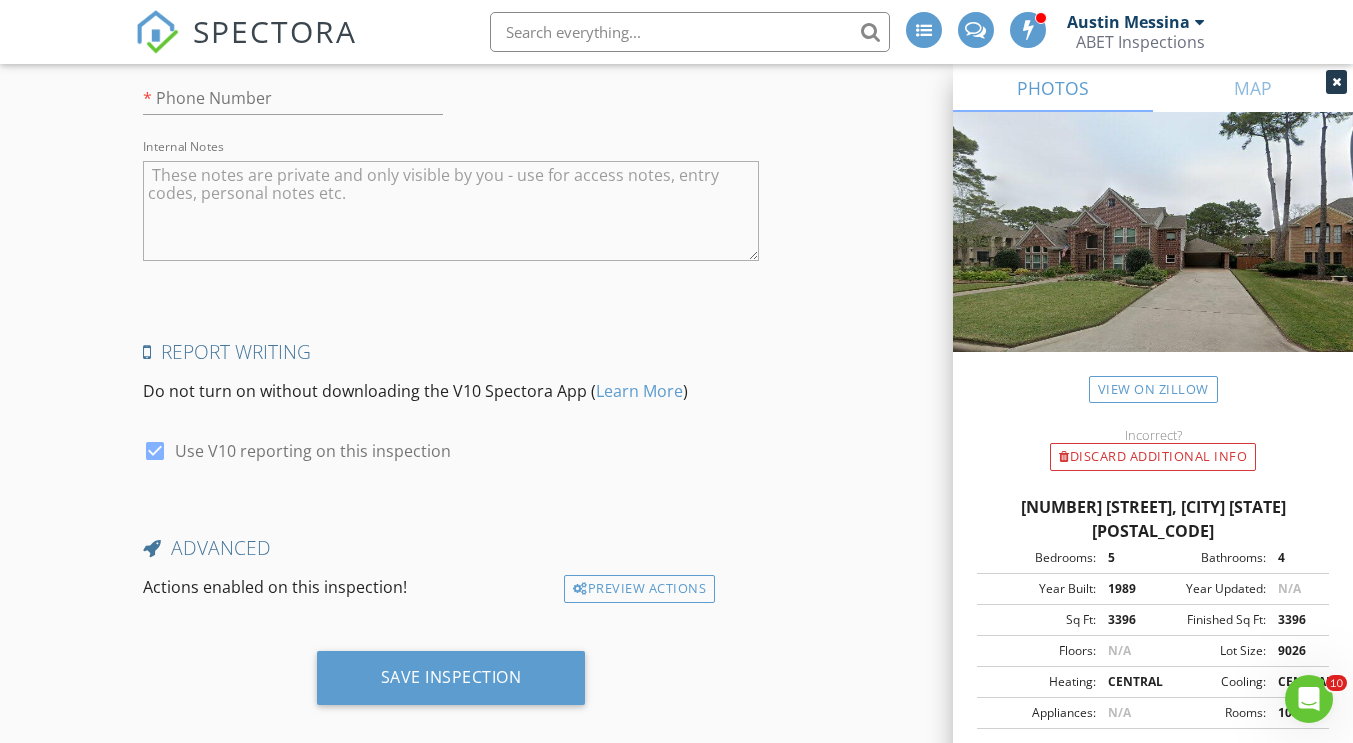 scroll, scrollTop: 3696, scrollLeft: 0, axis: vertical 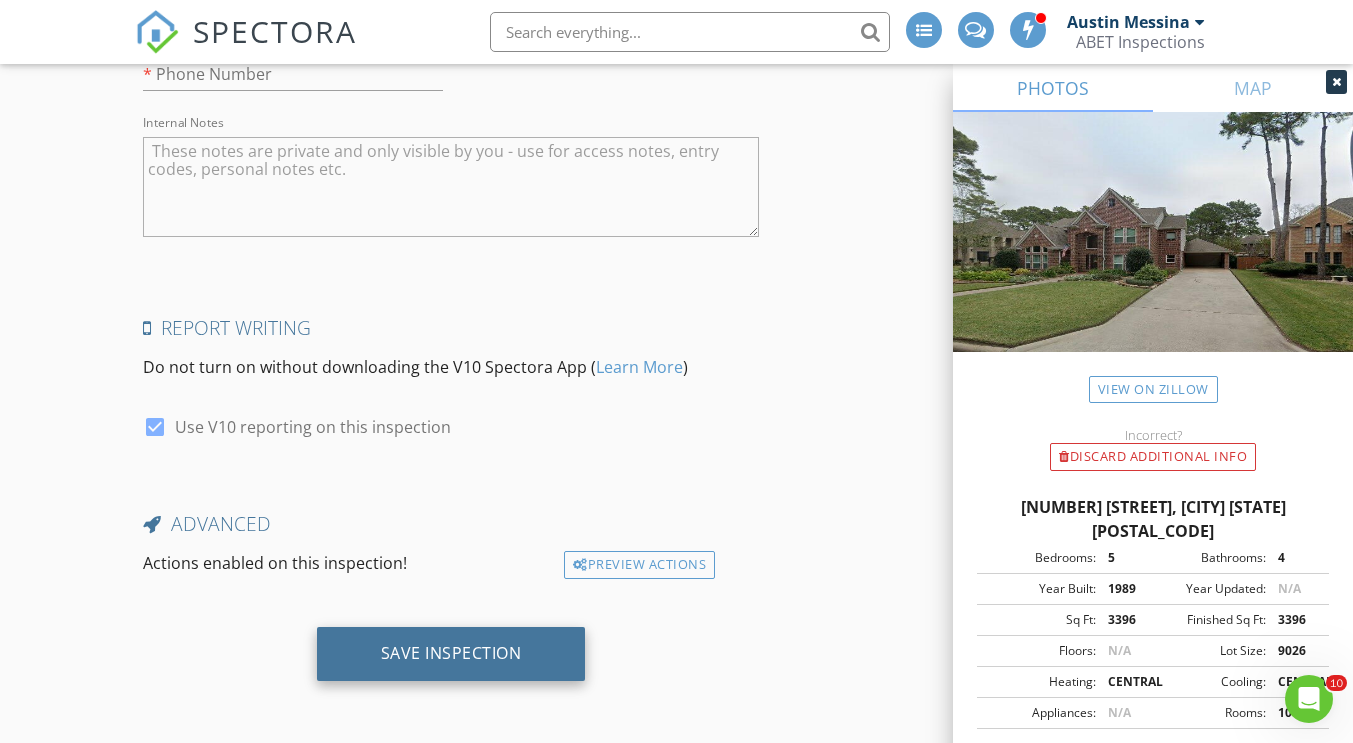 click on "Save Inspection" at bounding box center (451, 654) 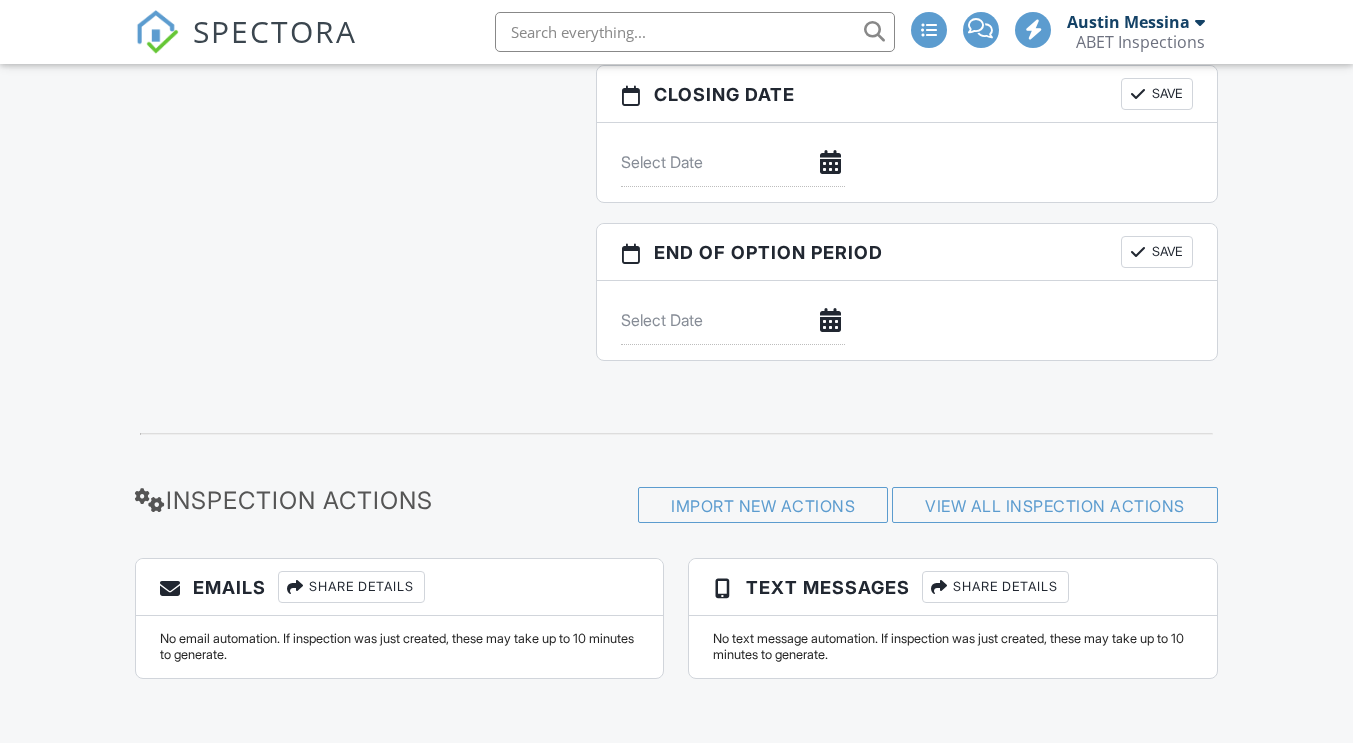 scroll, scrollTop: 800, scrollLeft: 0, axis: vertical 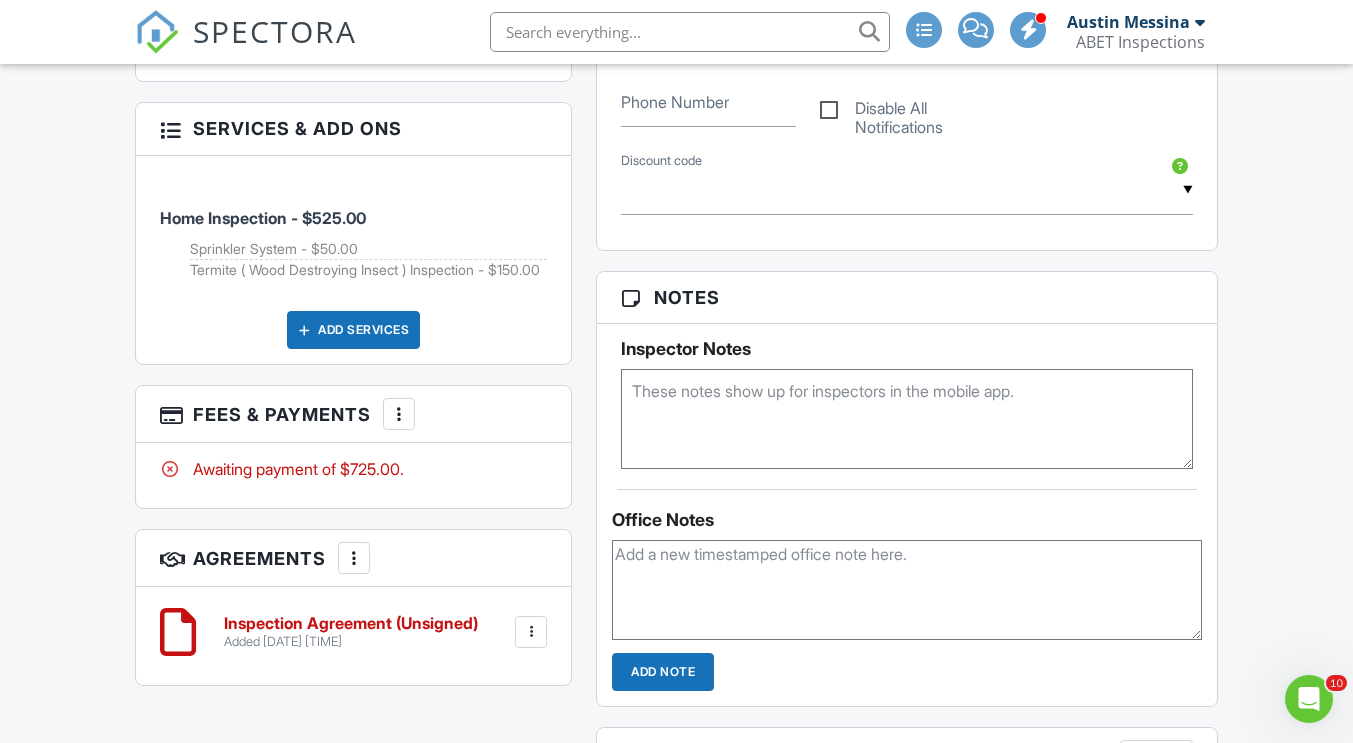 click at bounding box center [906, 590] 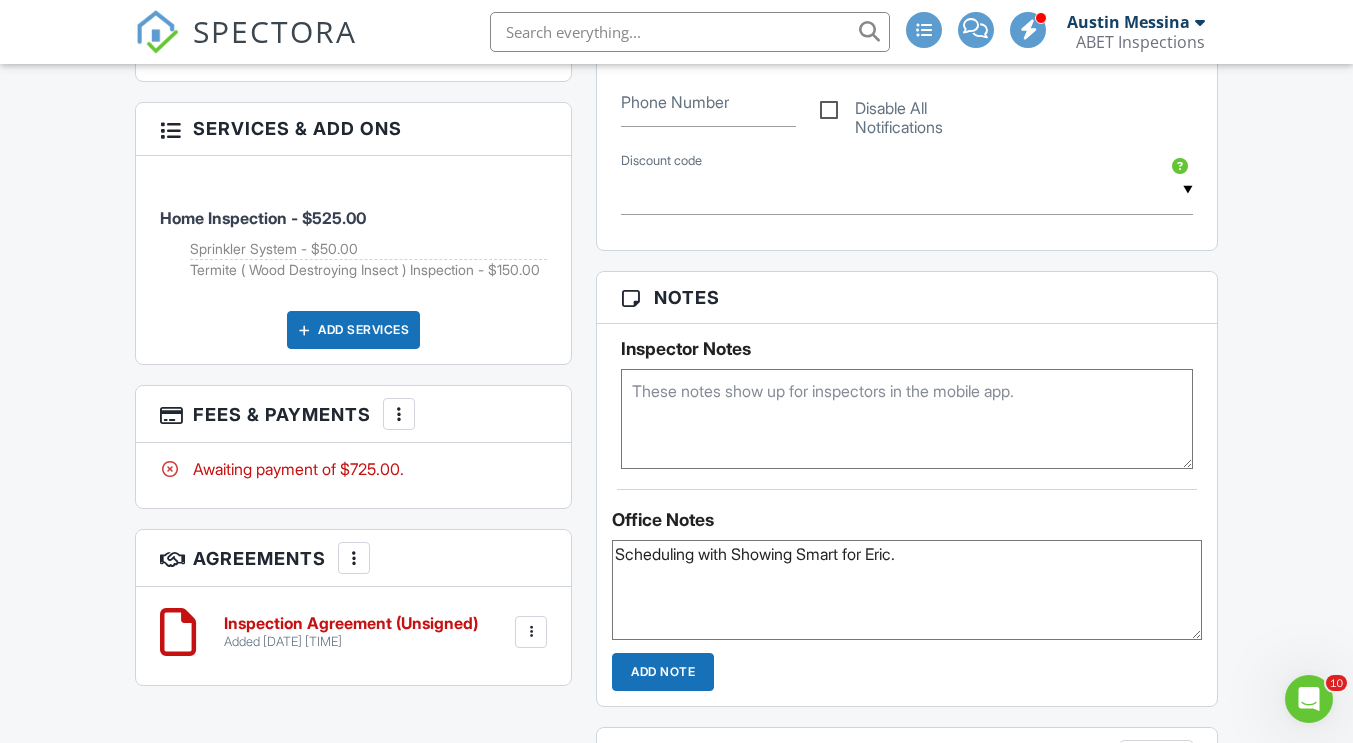 type on "Scheduling with Showing Smart for Eric." 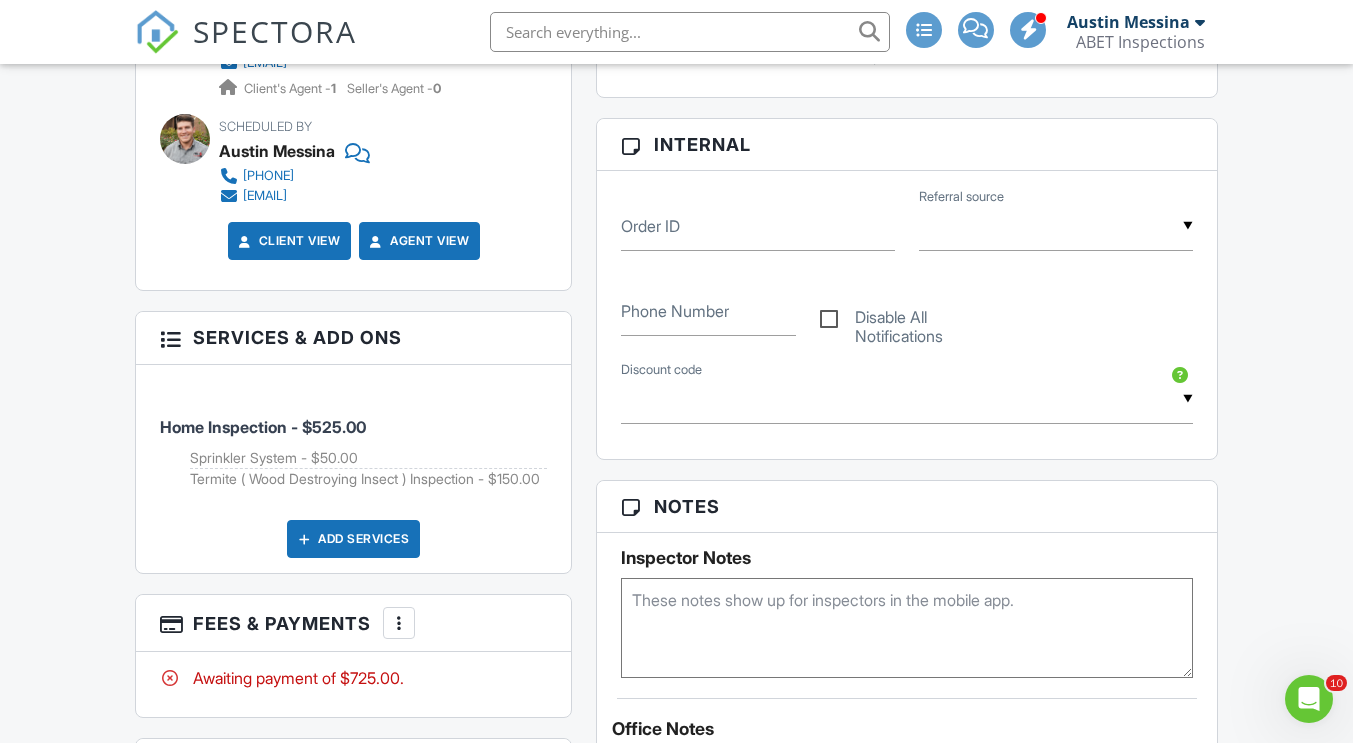 scroll, scrollTop: 2102, scrollLeft: 0, axis: vertical 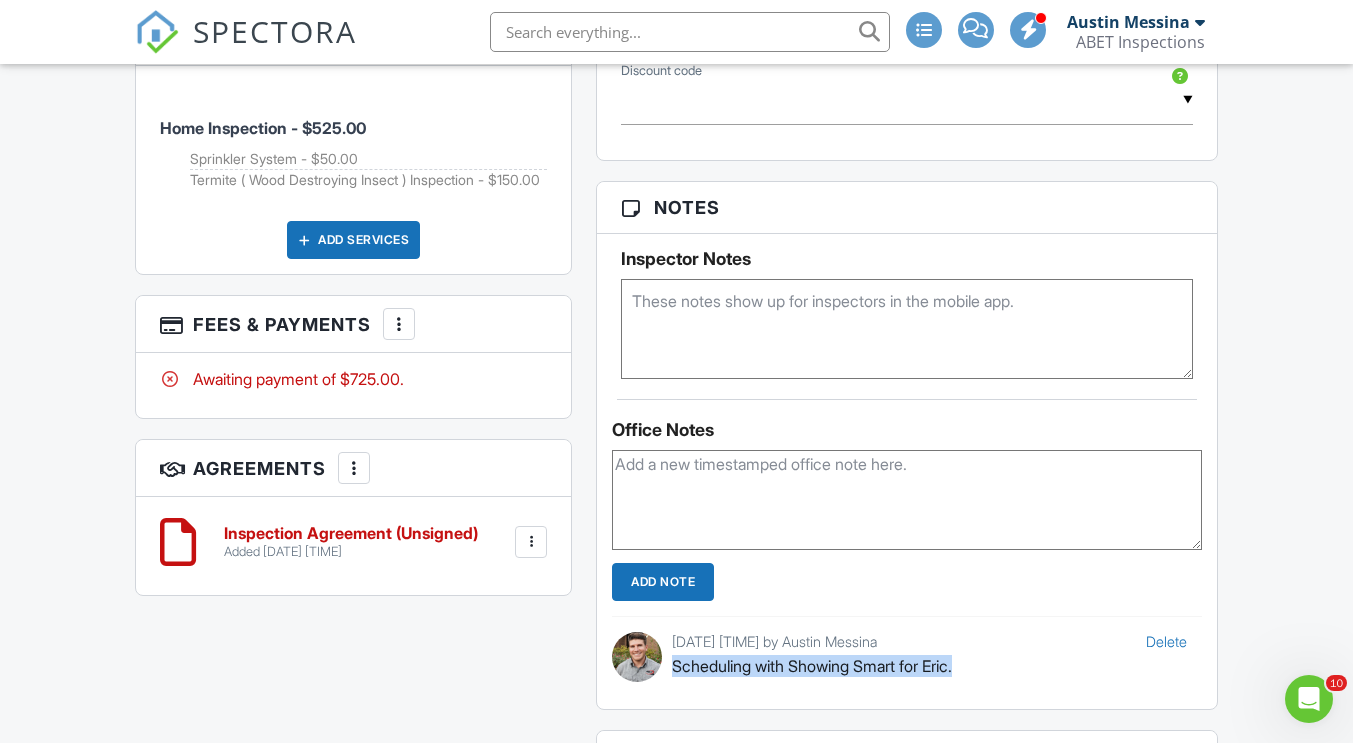 drag, startPoint x: 676, startPoint y: 666, endPoint x: 973, endPoint y: 678, distance: 297.24234 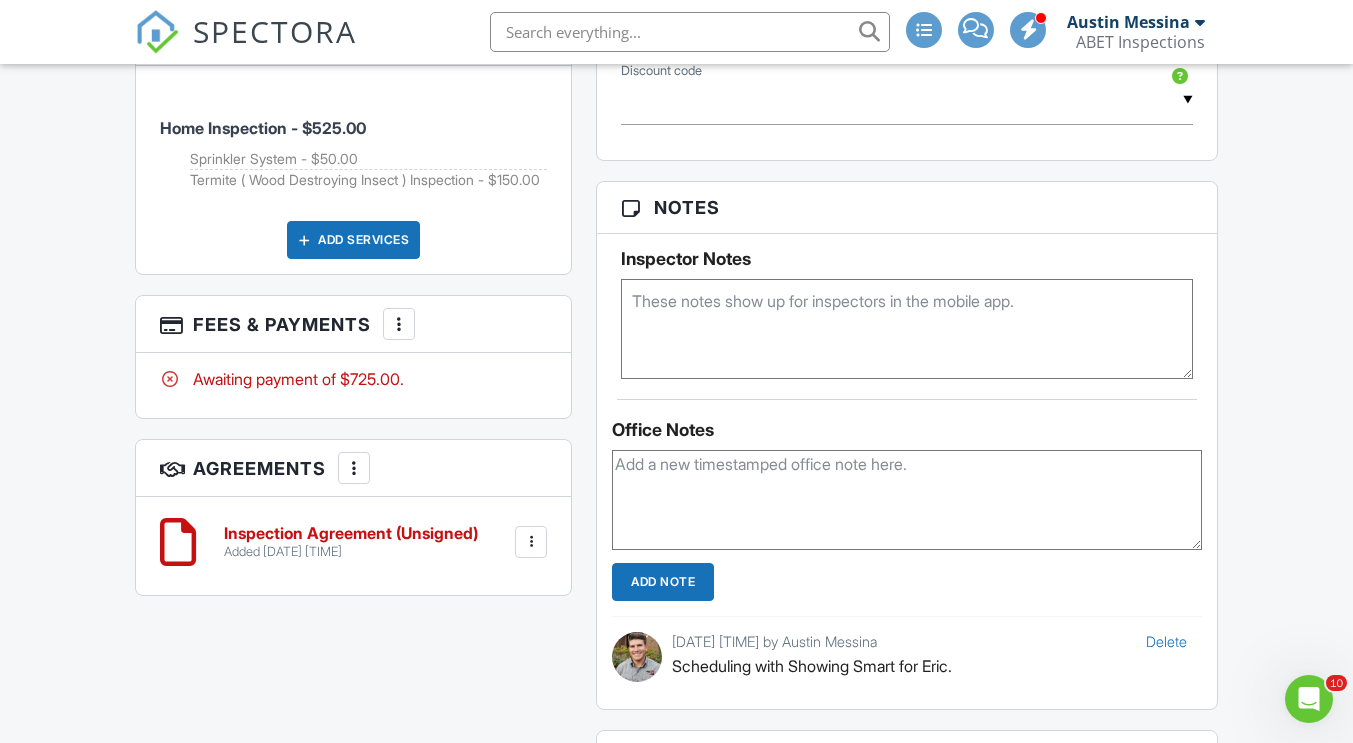 paste on "Scheduling with Showing Smart for Eric." 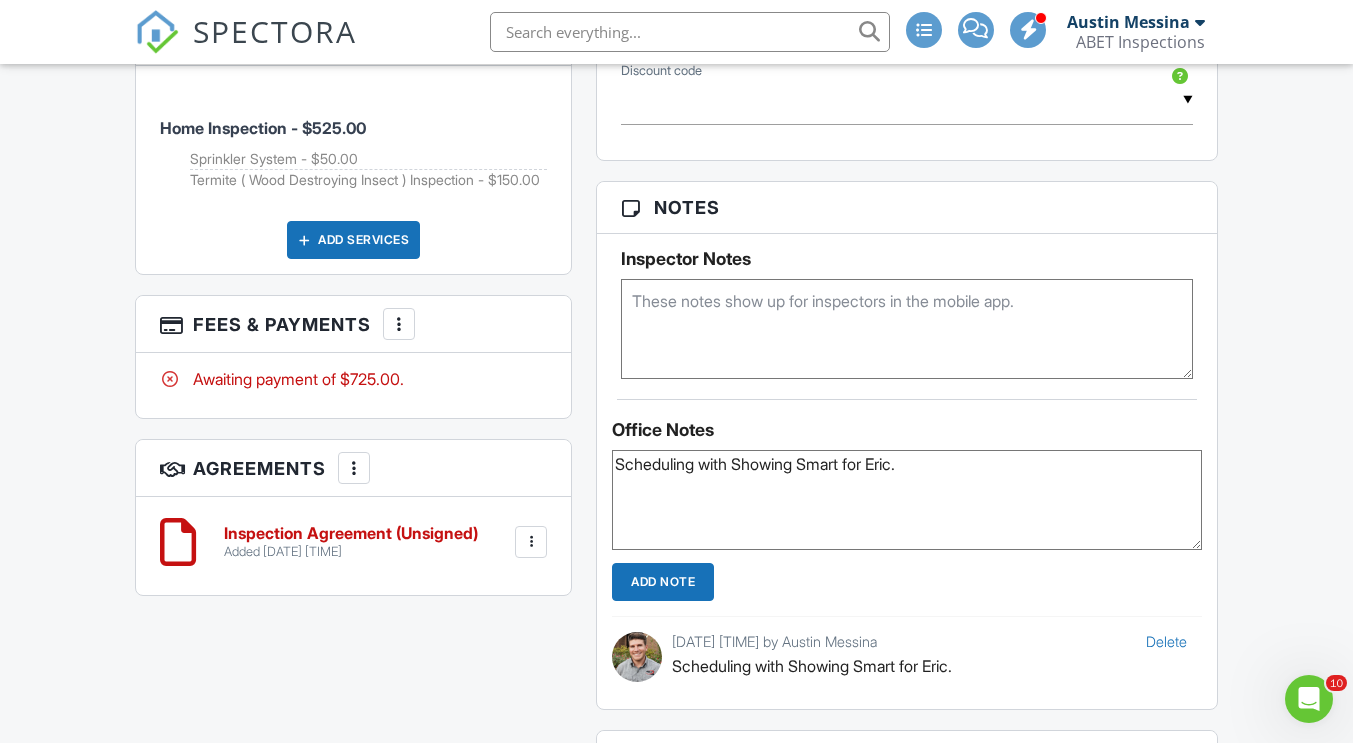 click on "Scheduling with Showing Smart for Eric." at bounding box center (906, 500) 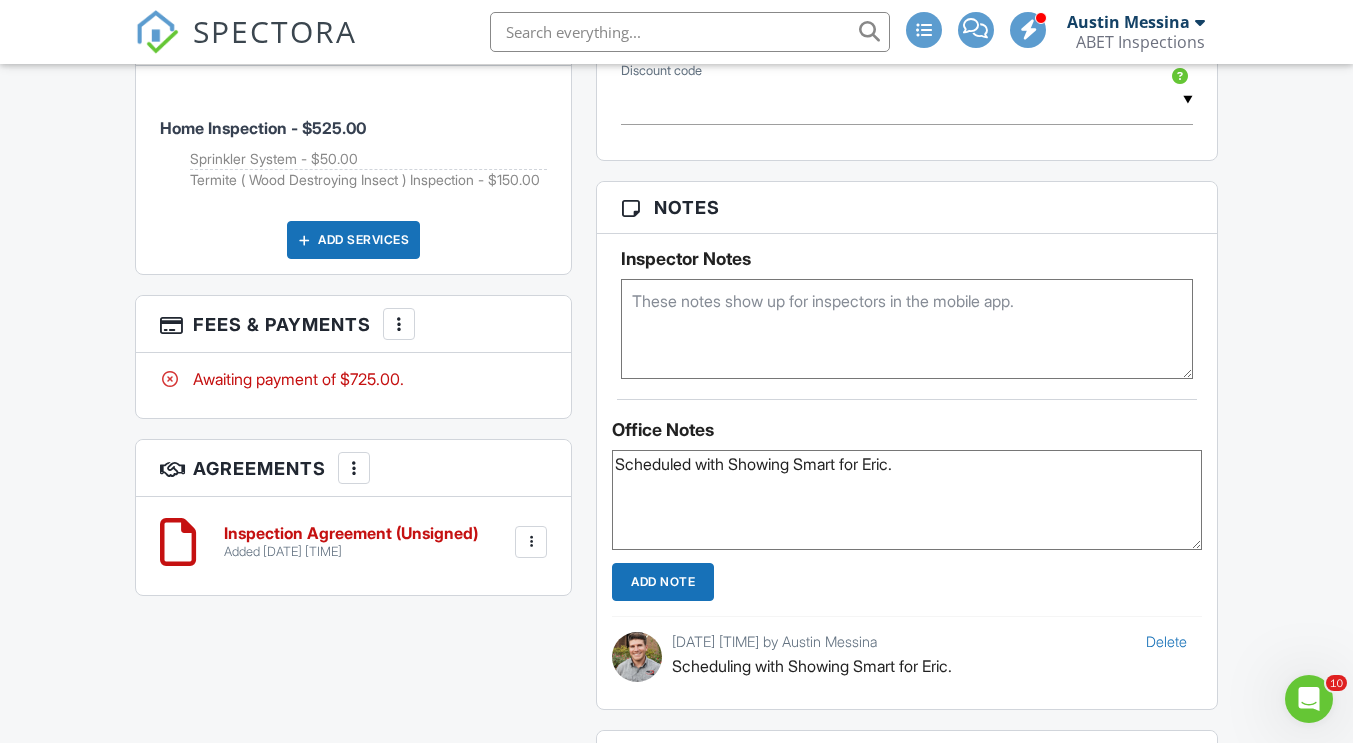 type on "Scheduled with Showing Smart for Eric." 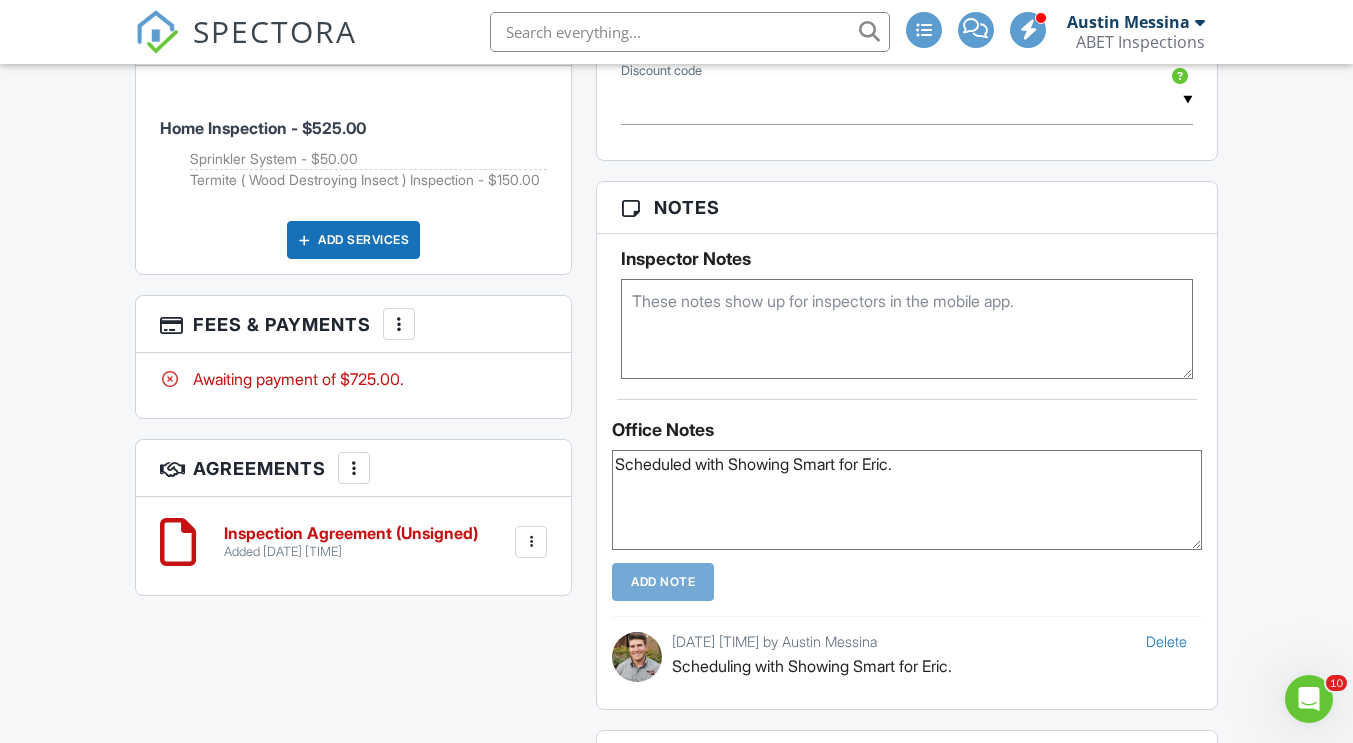 type 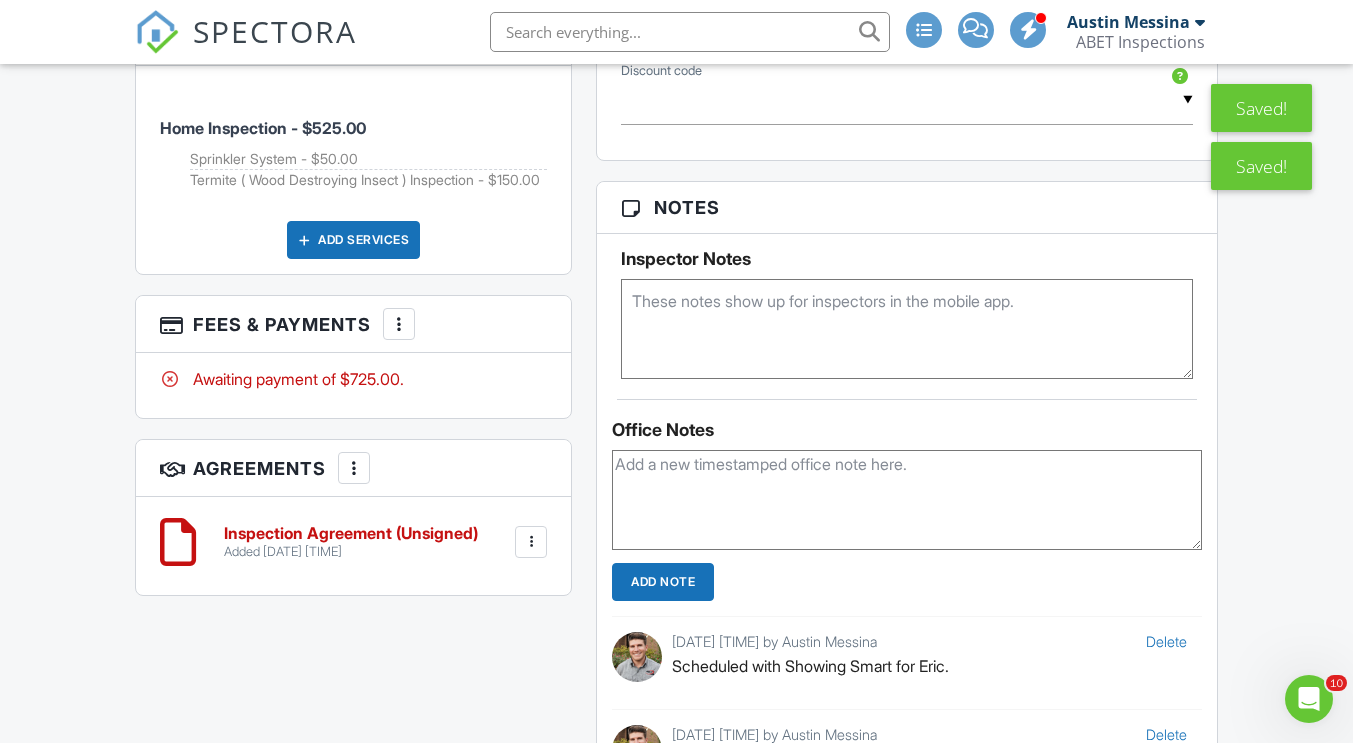 scroll, scrollTop: 1499, scrollLeft: 0, axis: vertical 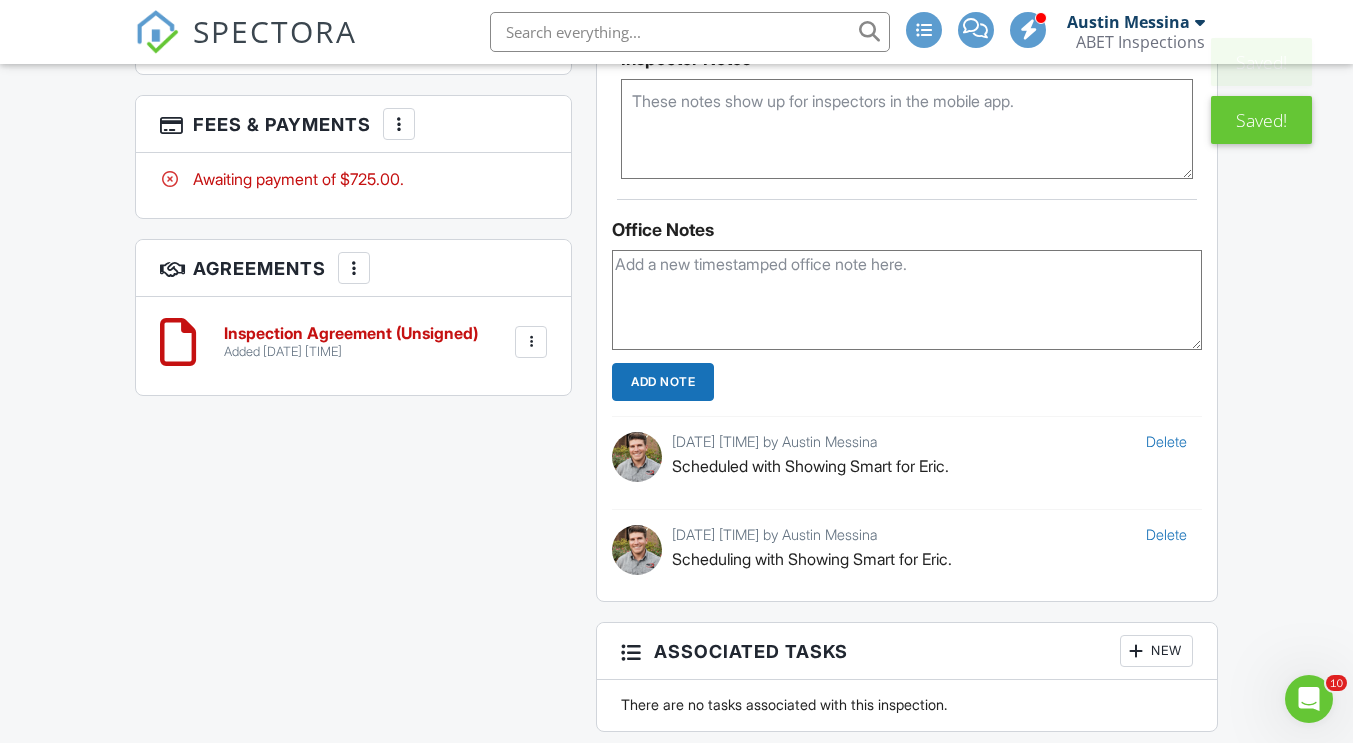 click on "Delete" at bounding box center (1166, 534) 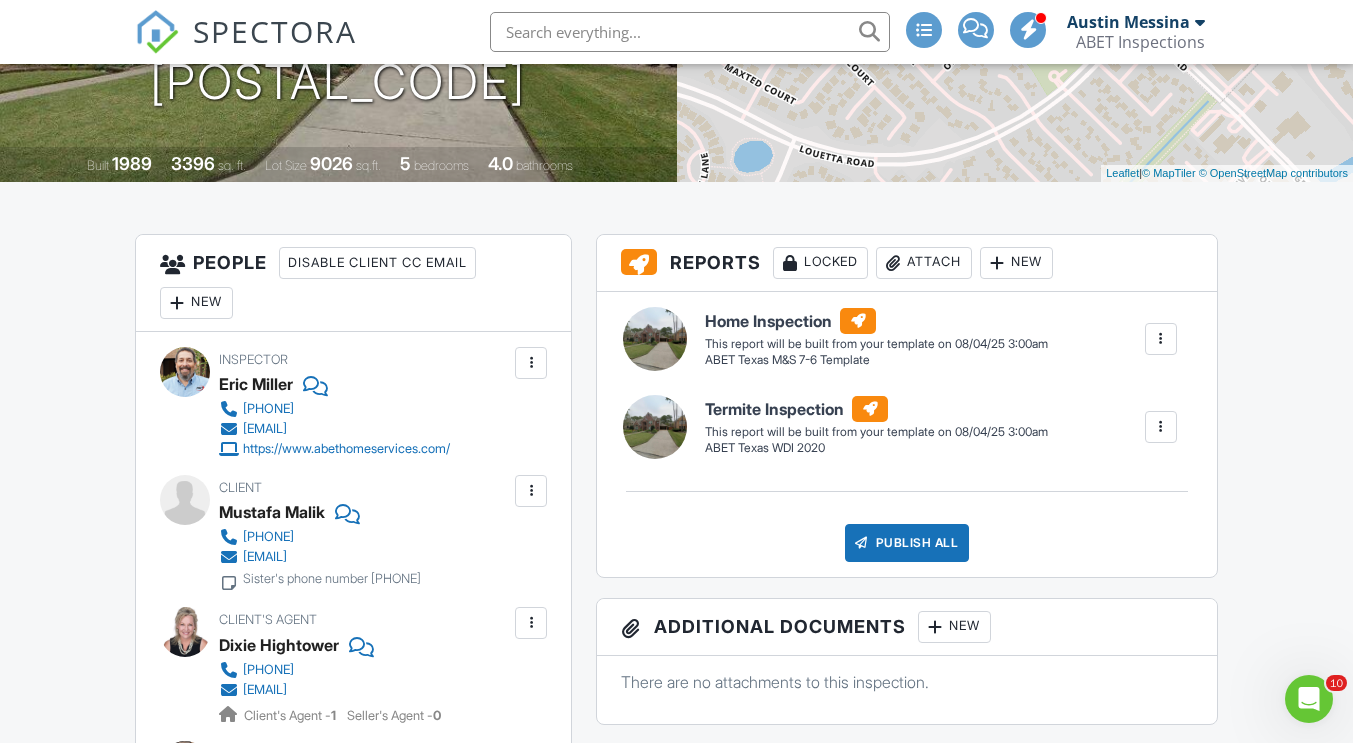 scroll, scrollTop: 400, scrollLeft: 0, axis: vertical 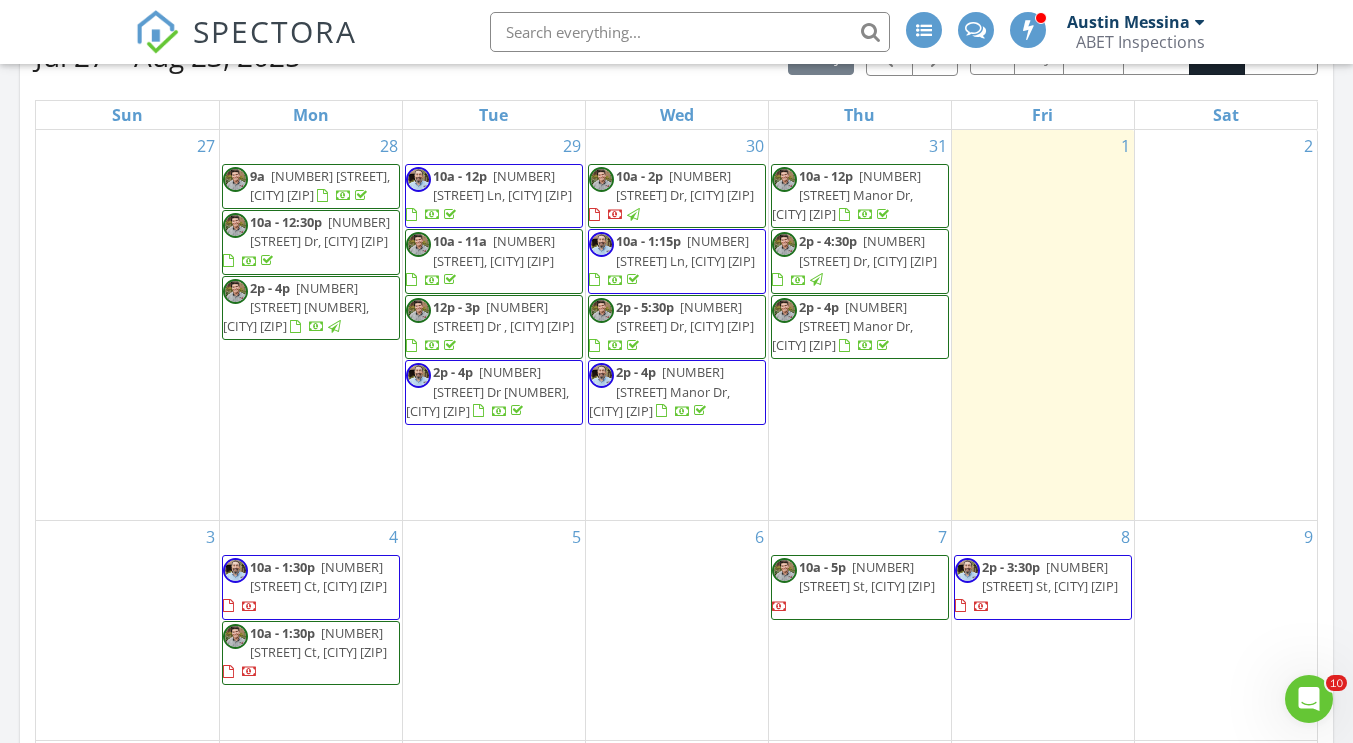 click on "[TIME]
[NUMBER] [STREET] St, [CITY] [ZIP]" at bounding box center [1043, 587] 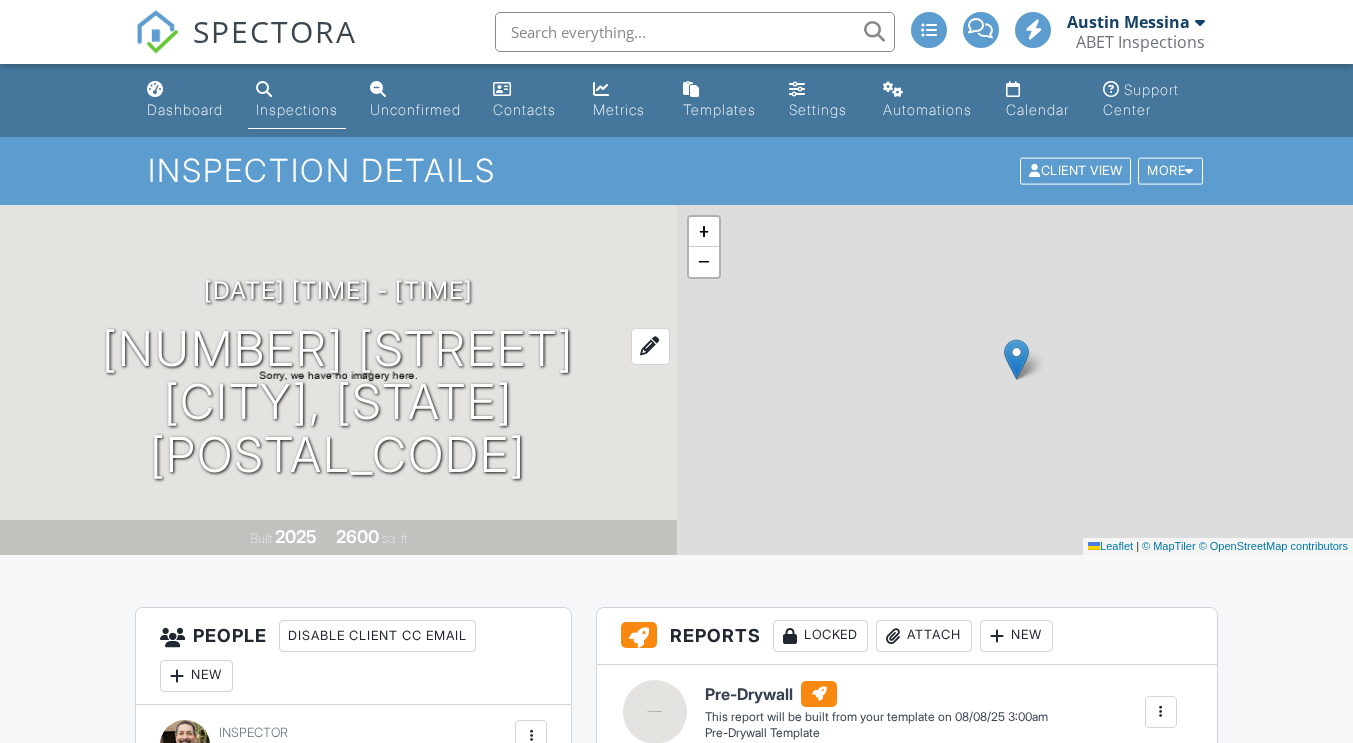 scroll, scrollTop: 0, scrollLeft: 0, axis: both 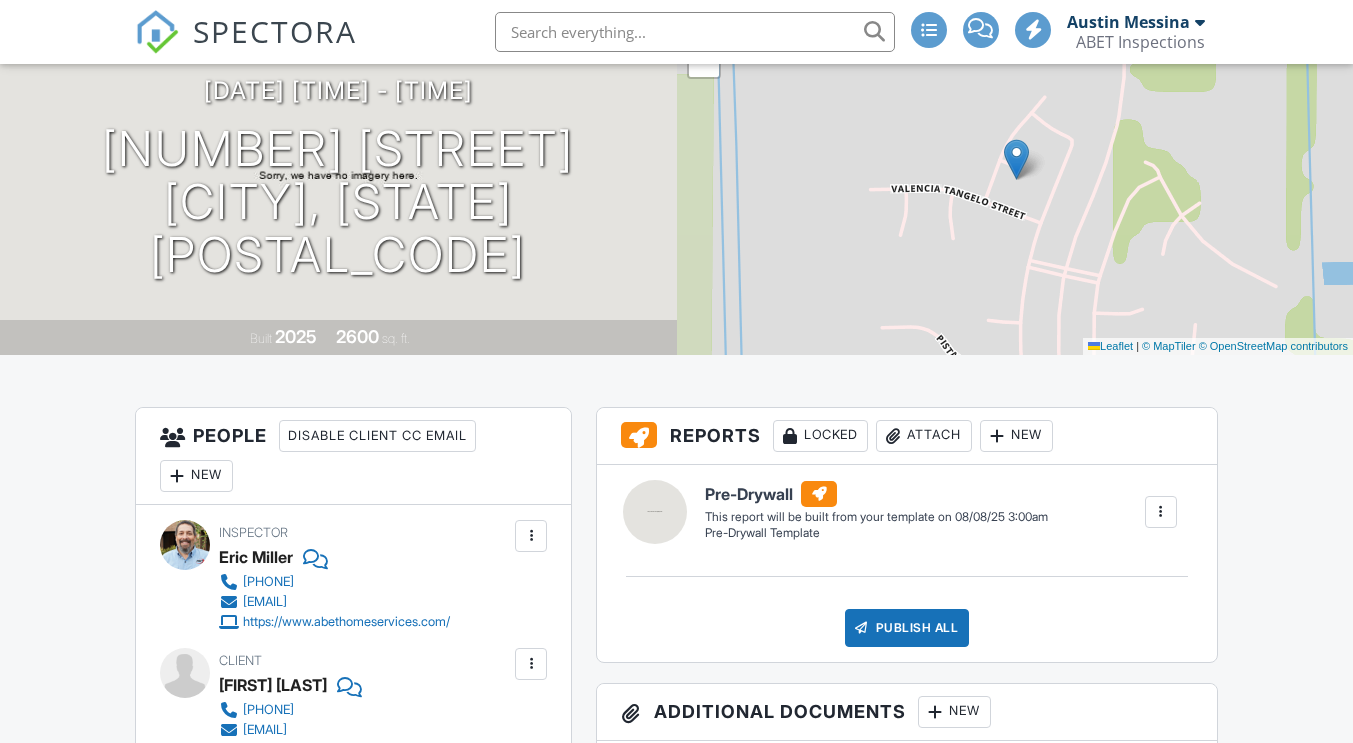 click at bounding box center (531, 536) 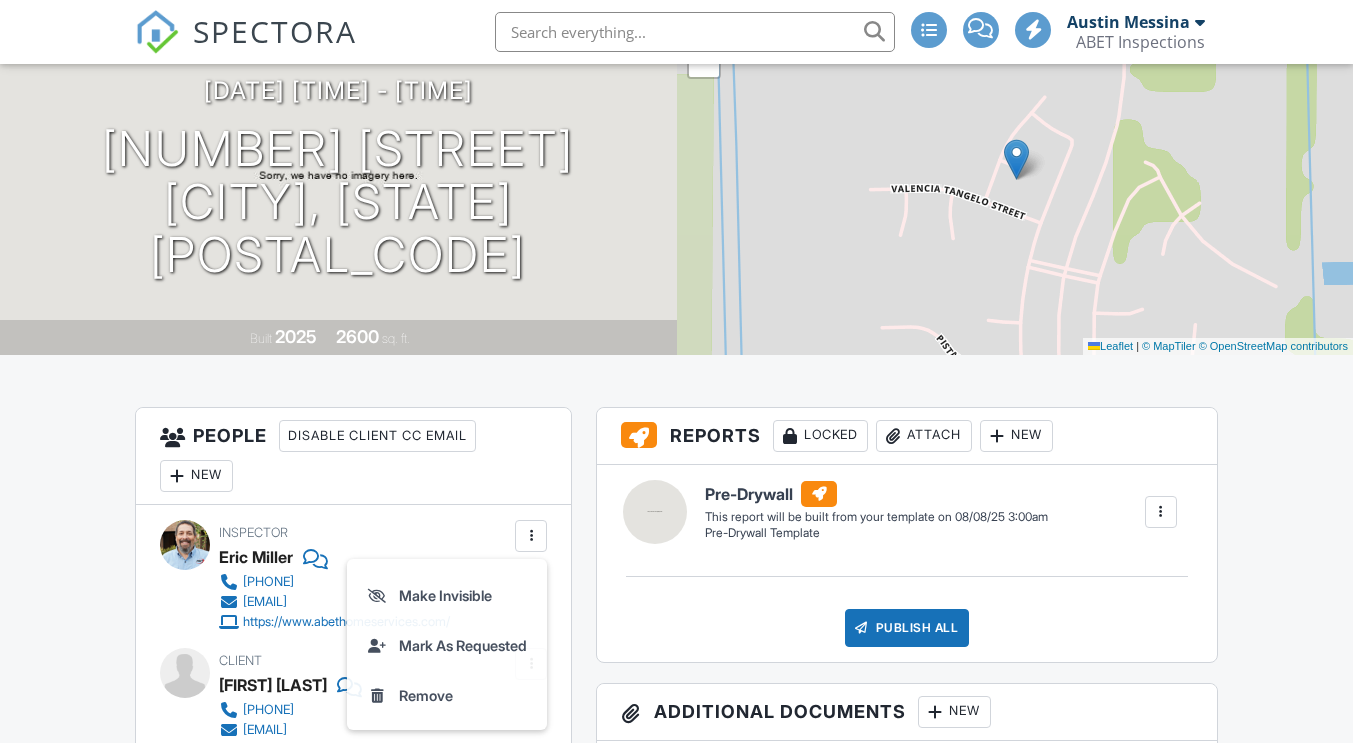 click at bounding box center (531, 536) 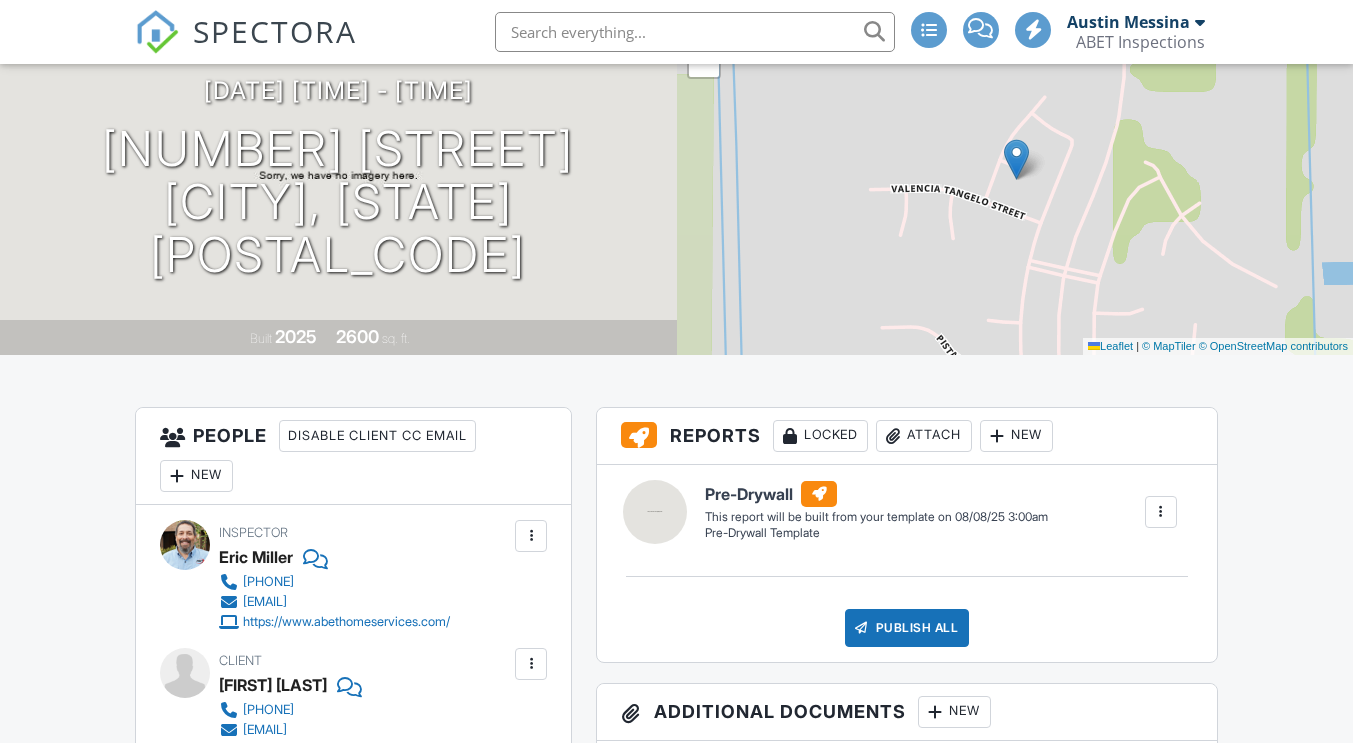 click at bounding box center (531, 536) 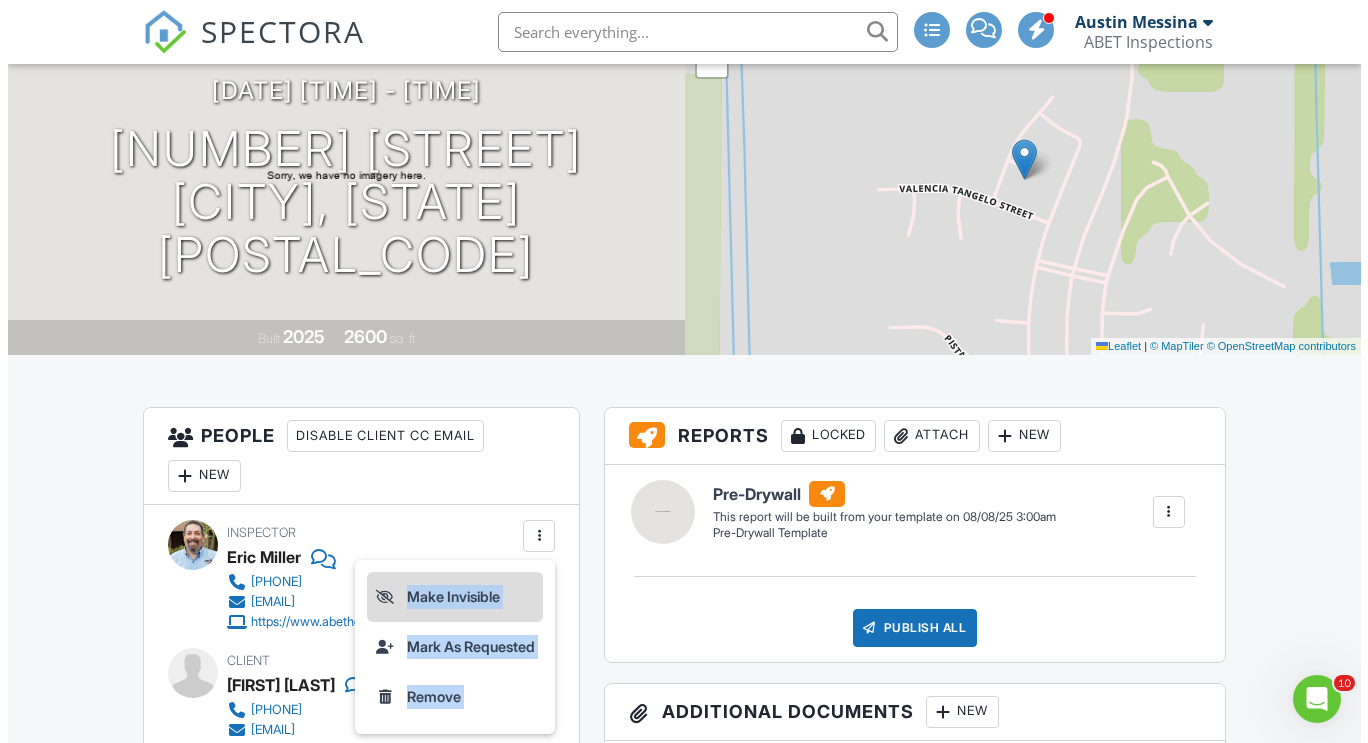 scroll, scrollTop: 0, scrollLeft: 0, axis: both 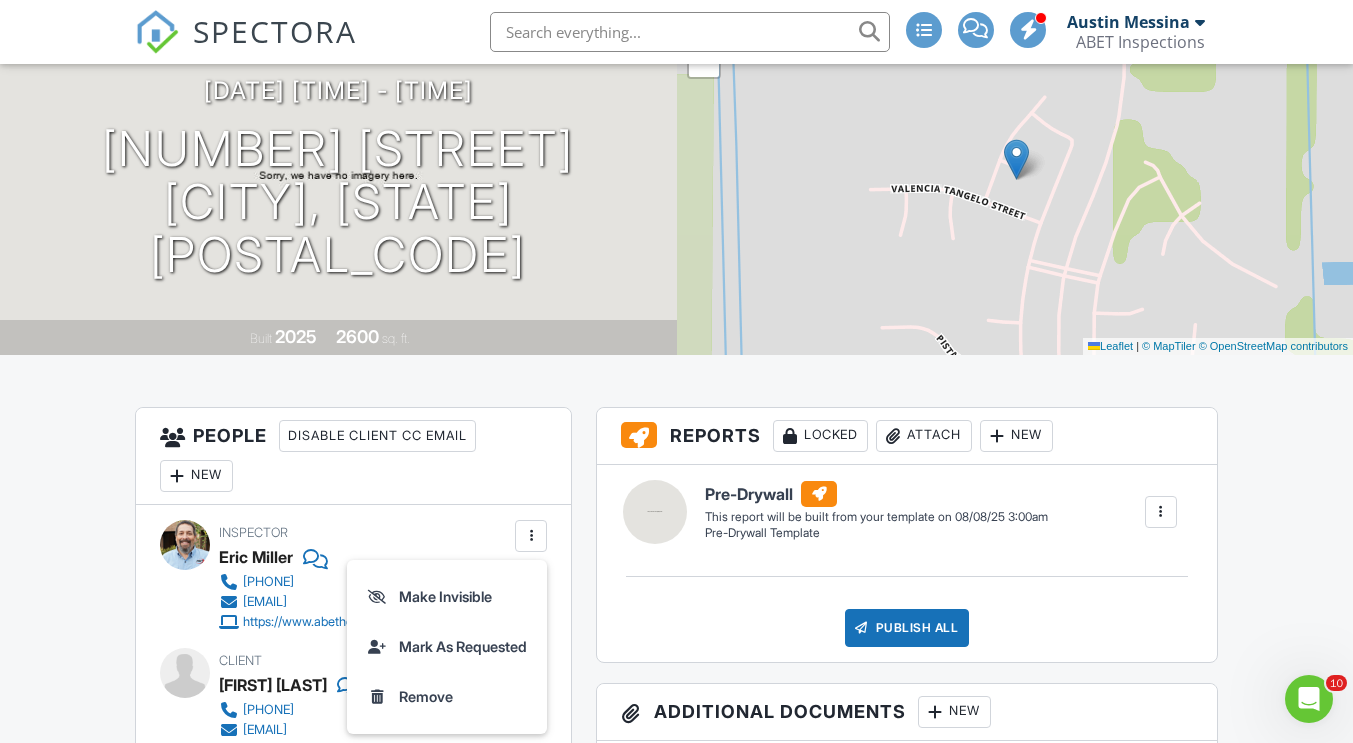 click on "People
Disable Client CC Email
New
Inspector
Client
Client's Agent
Listing Agent
Add Another Person" at bounding box center [353, 456] 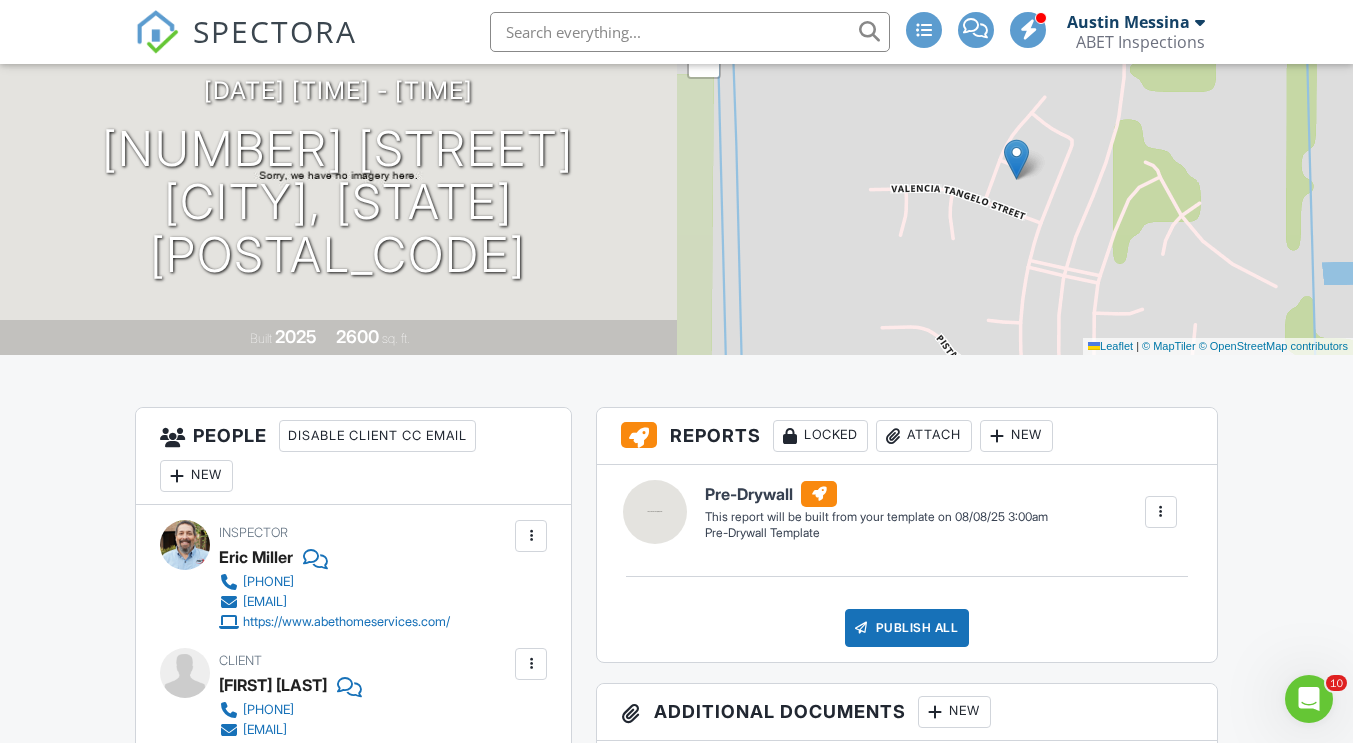 click at bounding box center [531, 536] 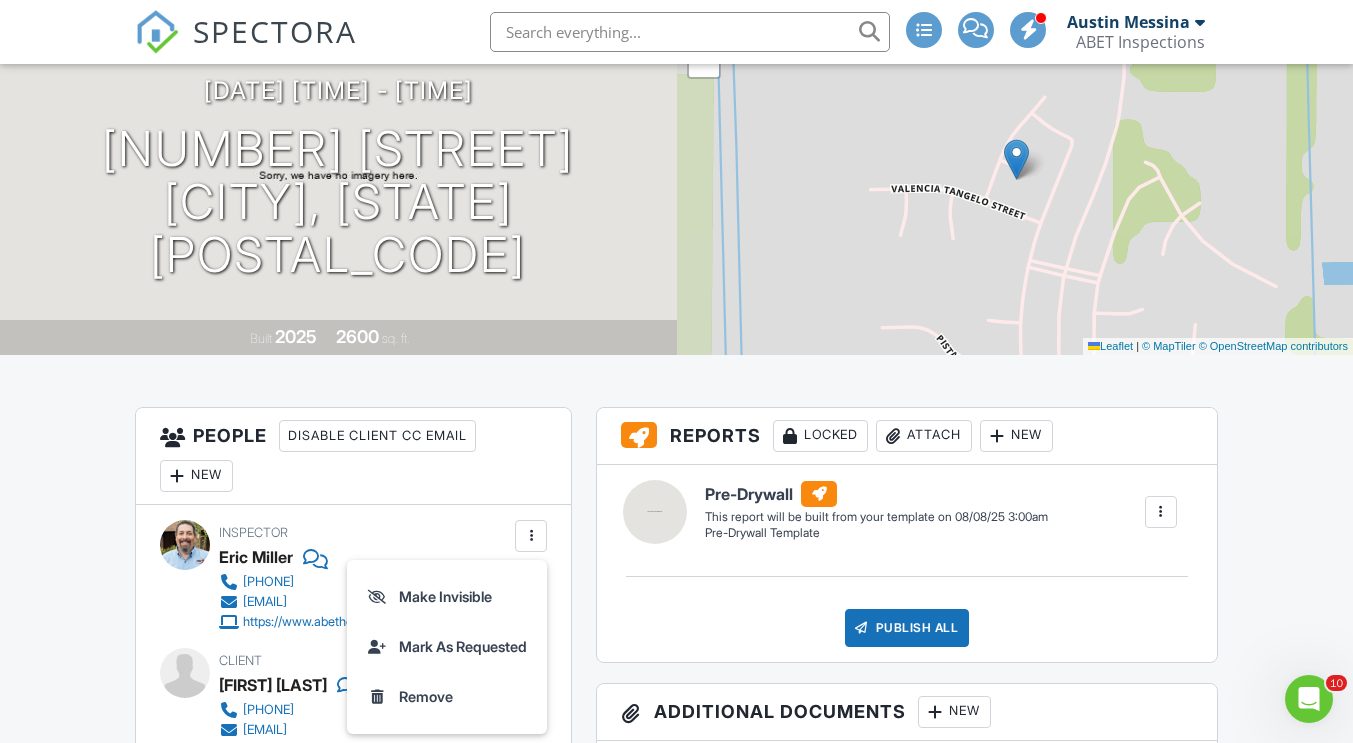 click on "New" at bounding box center (196, 476) 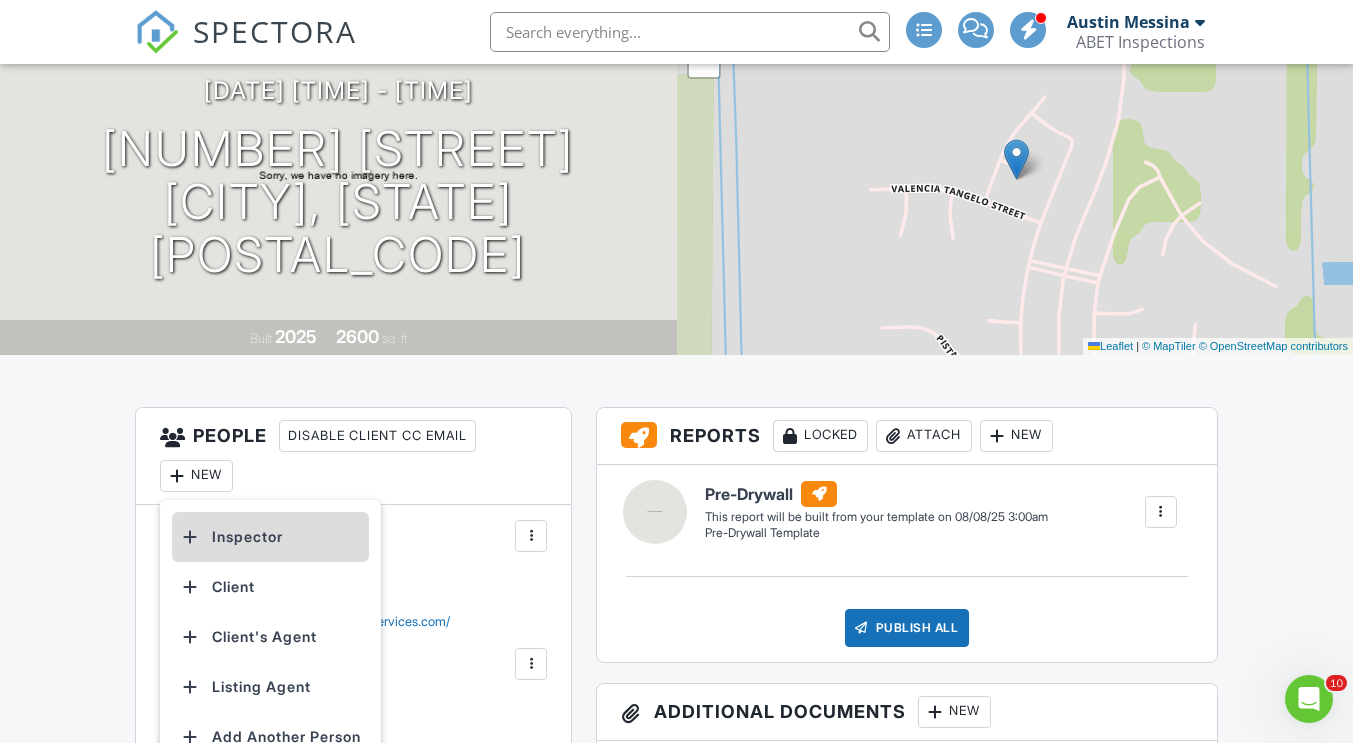click on "Inspector" at bounding box center (270, 537) 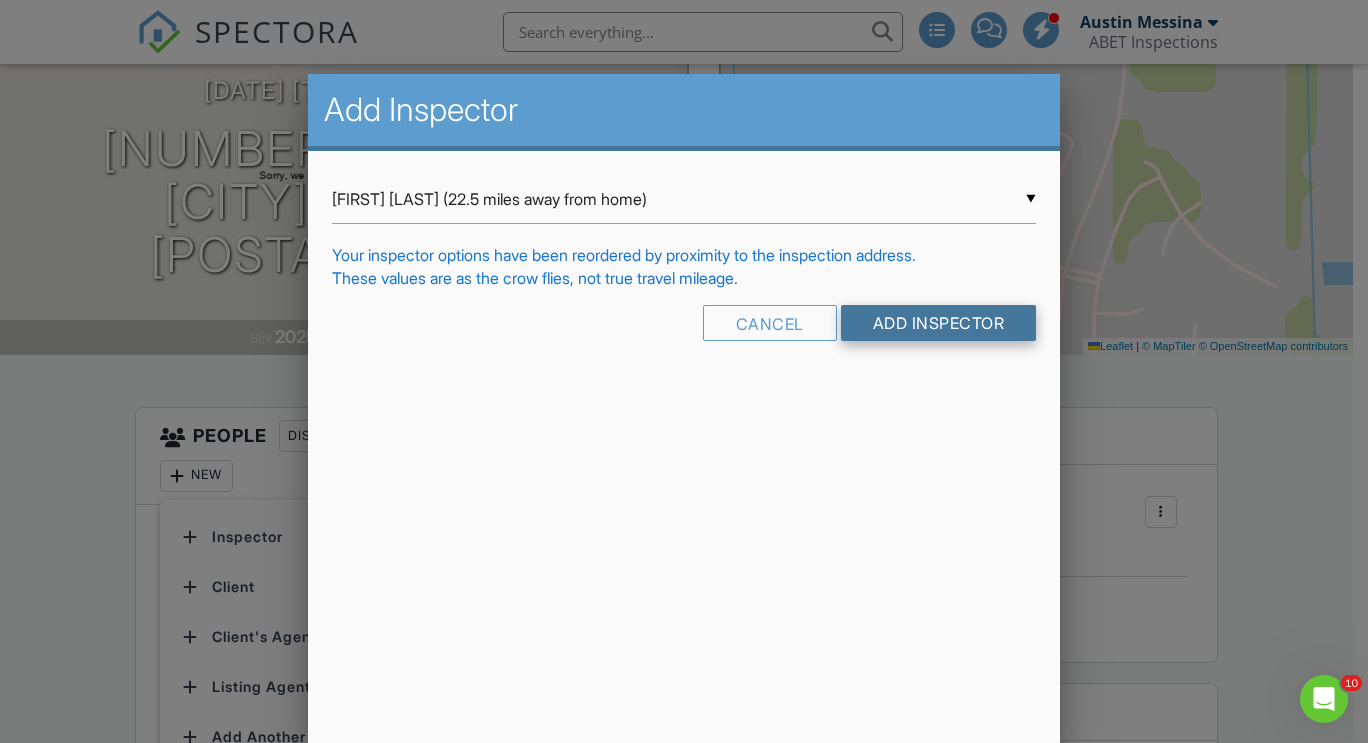 click on "Add Inspector" at bounding box center [939, 323] 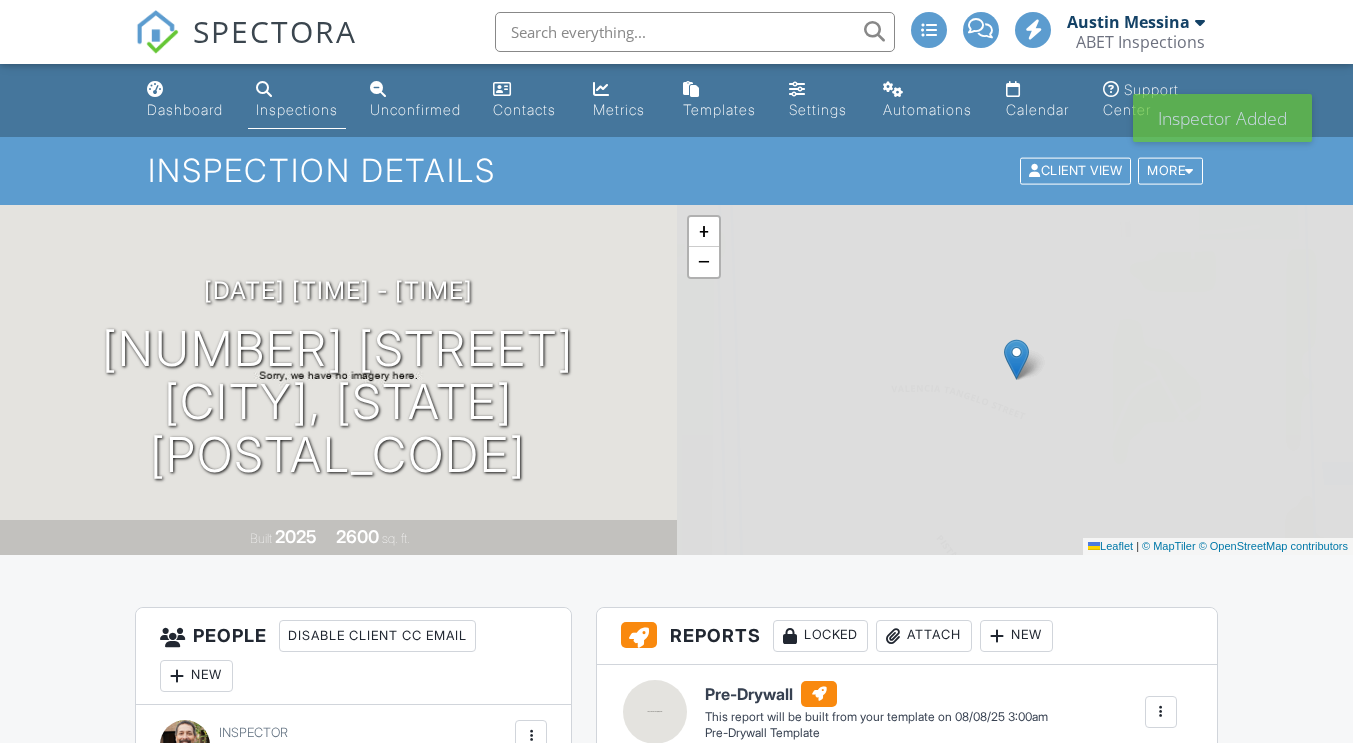 scroll, scrollTop: 600, scrollLeft: 0, axis: vertical 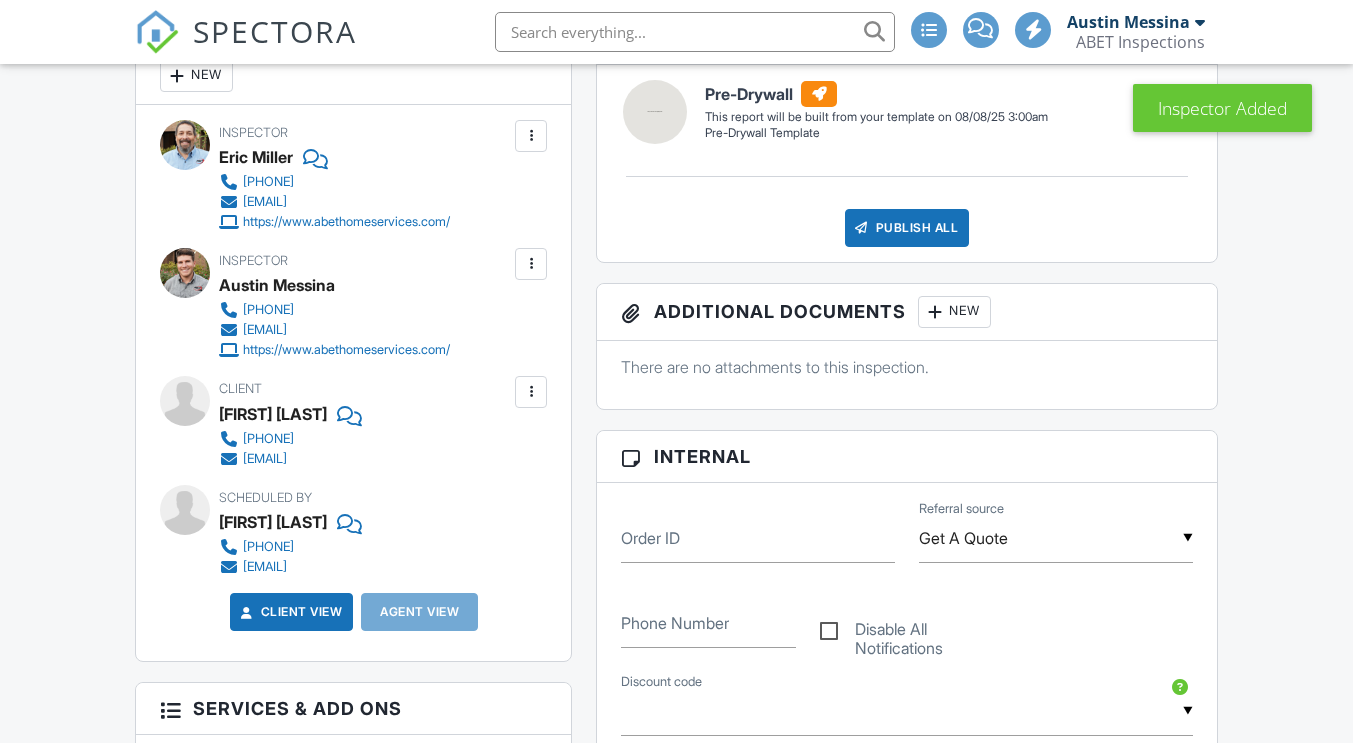 click at bounding box center (531, 136) 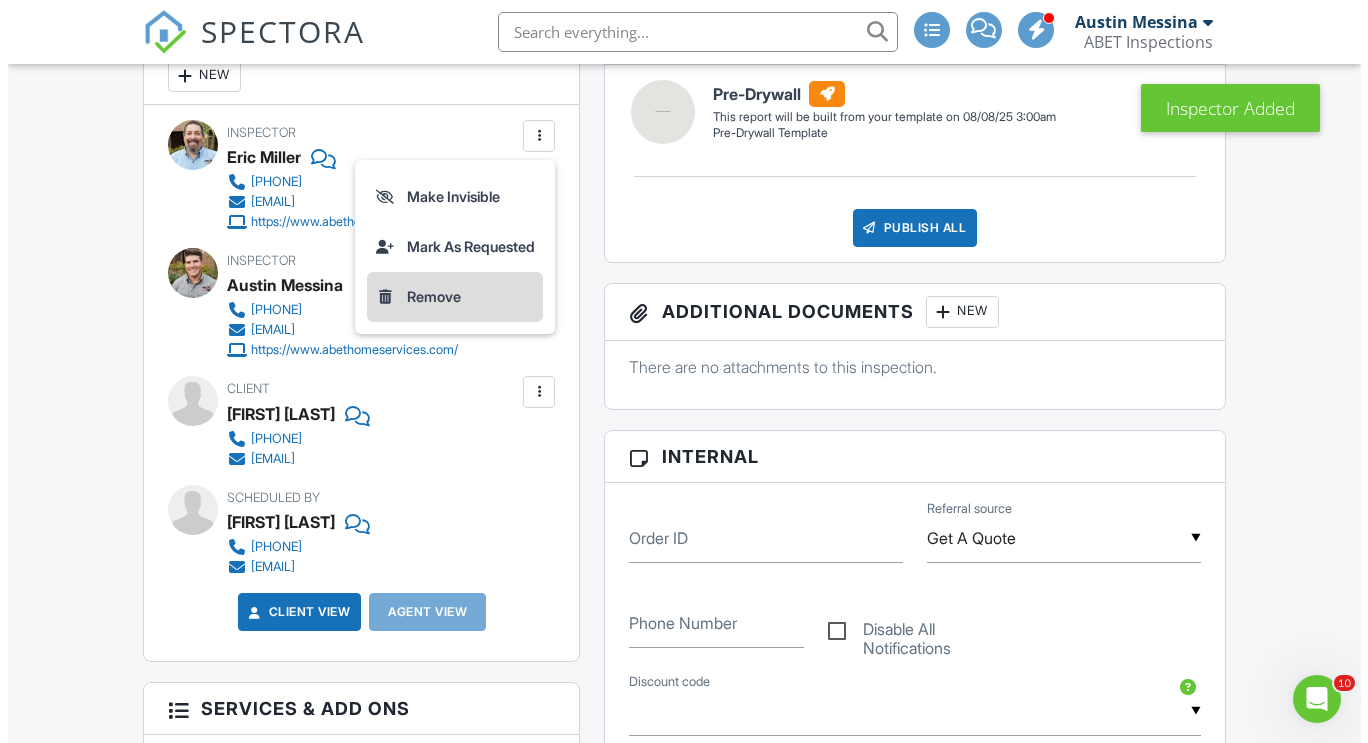 scroll, scrollTop: 0, scrollLeft: 0, axis: both 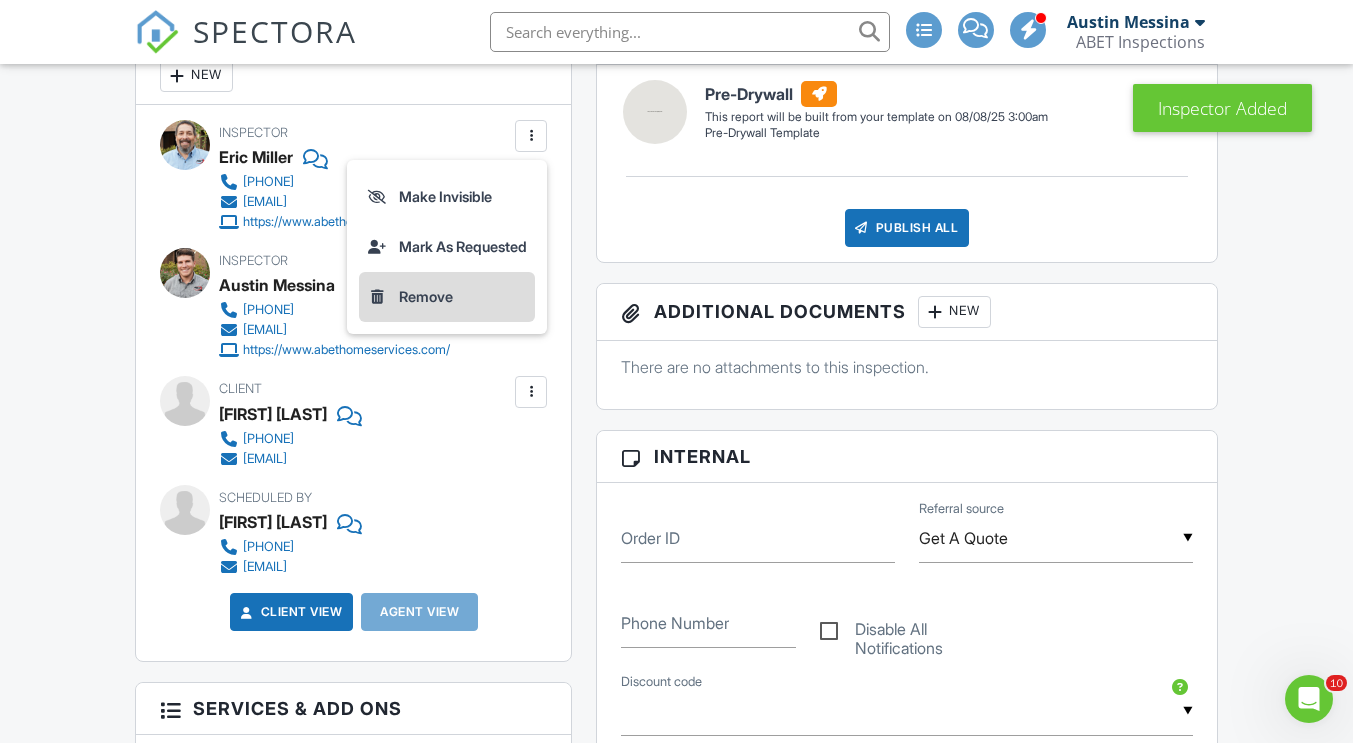click on "Remove" at bounding box center (447, 297) 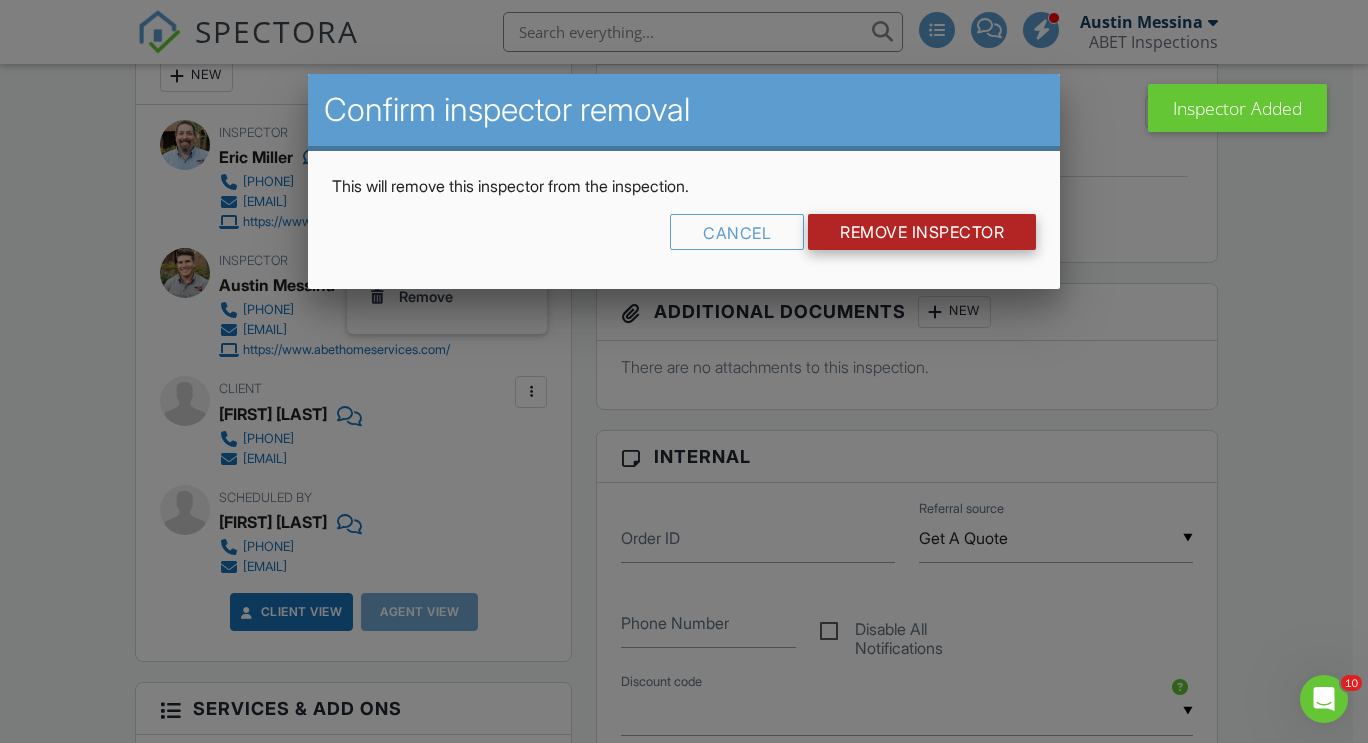 click on "Remove Inspector" at bounding box center [922, 232] 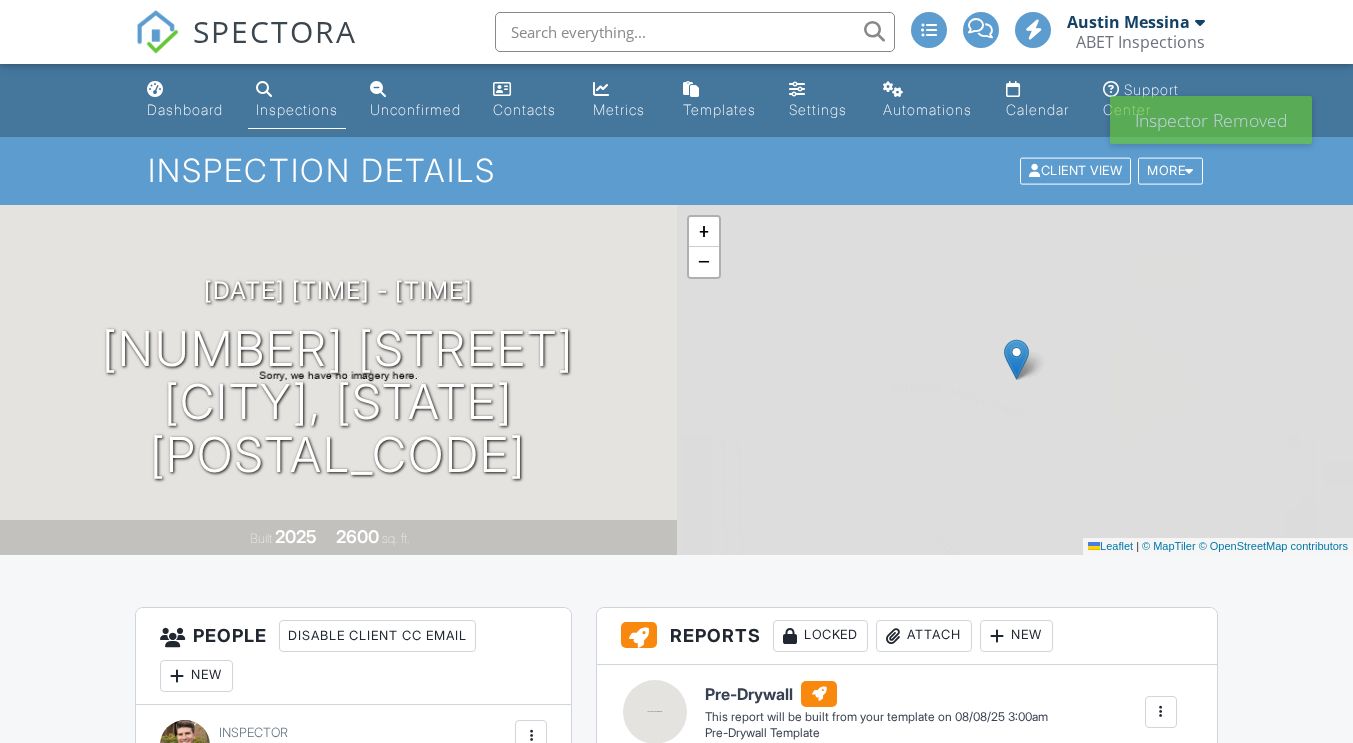 scroll, scrollTop: 0, scrollLeft: 0, axis: both 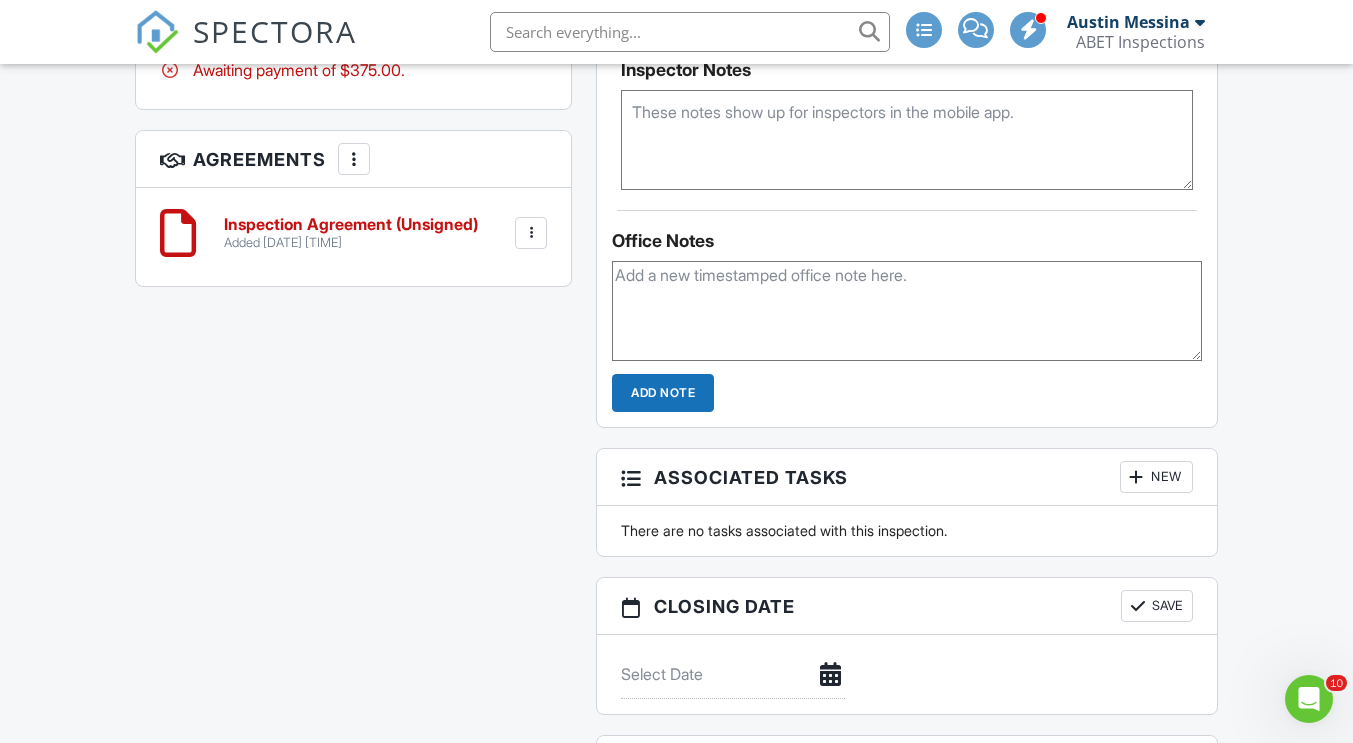 click at bounding box center (906, 311) 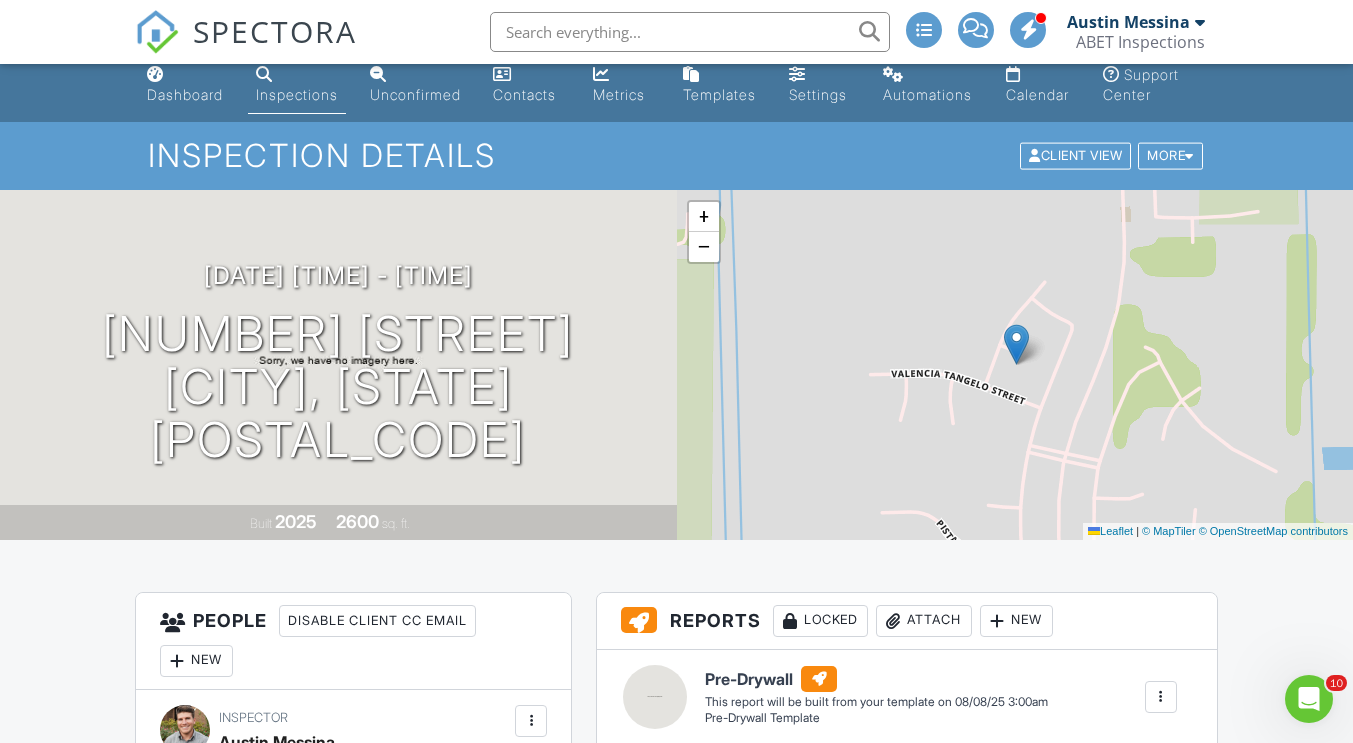 scroll, scrollTop: 0, scrollLeft: 0, axis: both 